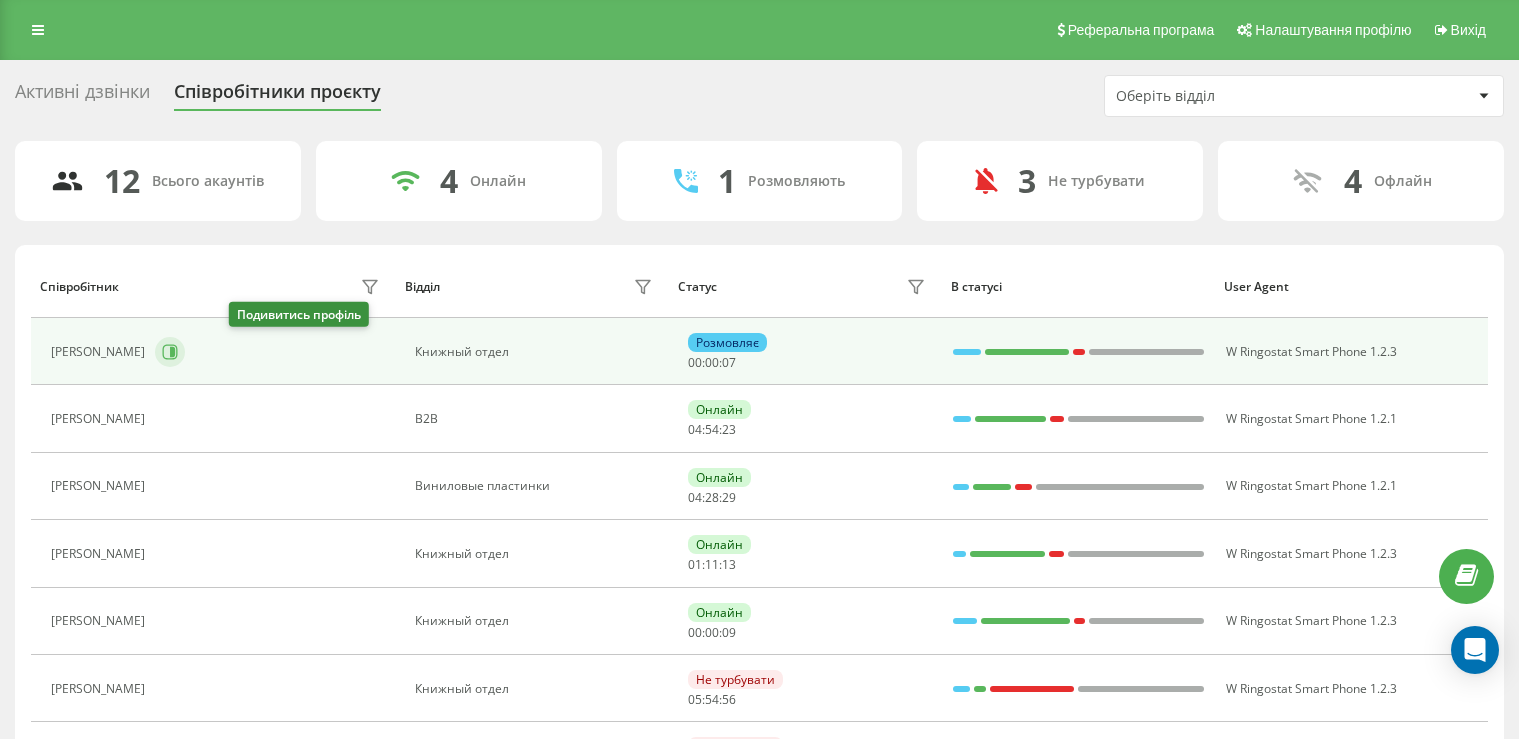 scroll, scrollTop: 211, scrollLeft: 0, axis: vertical 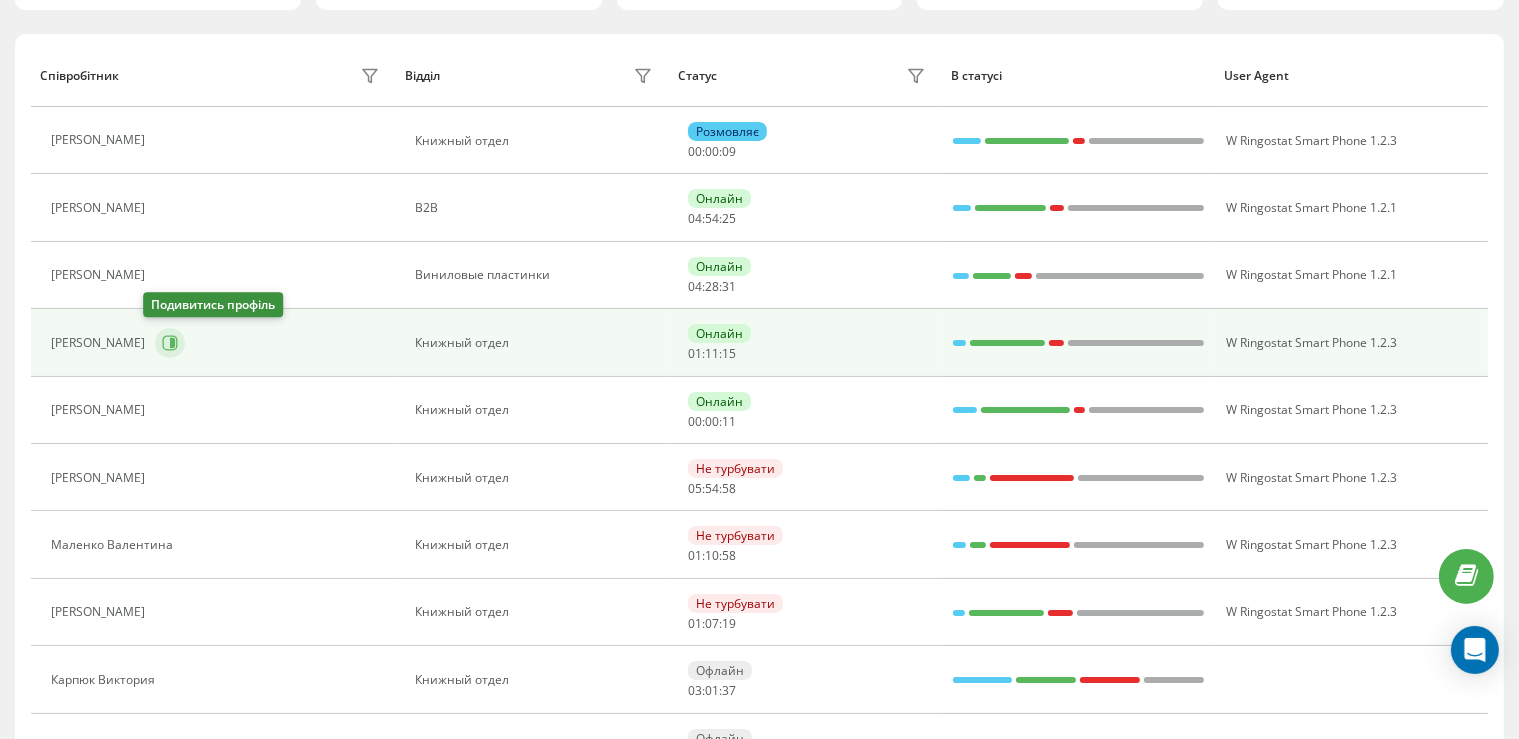 click 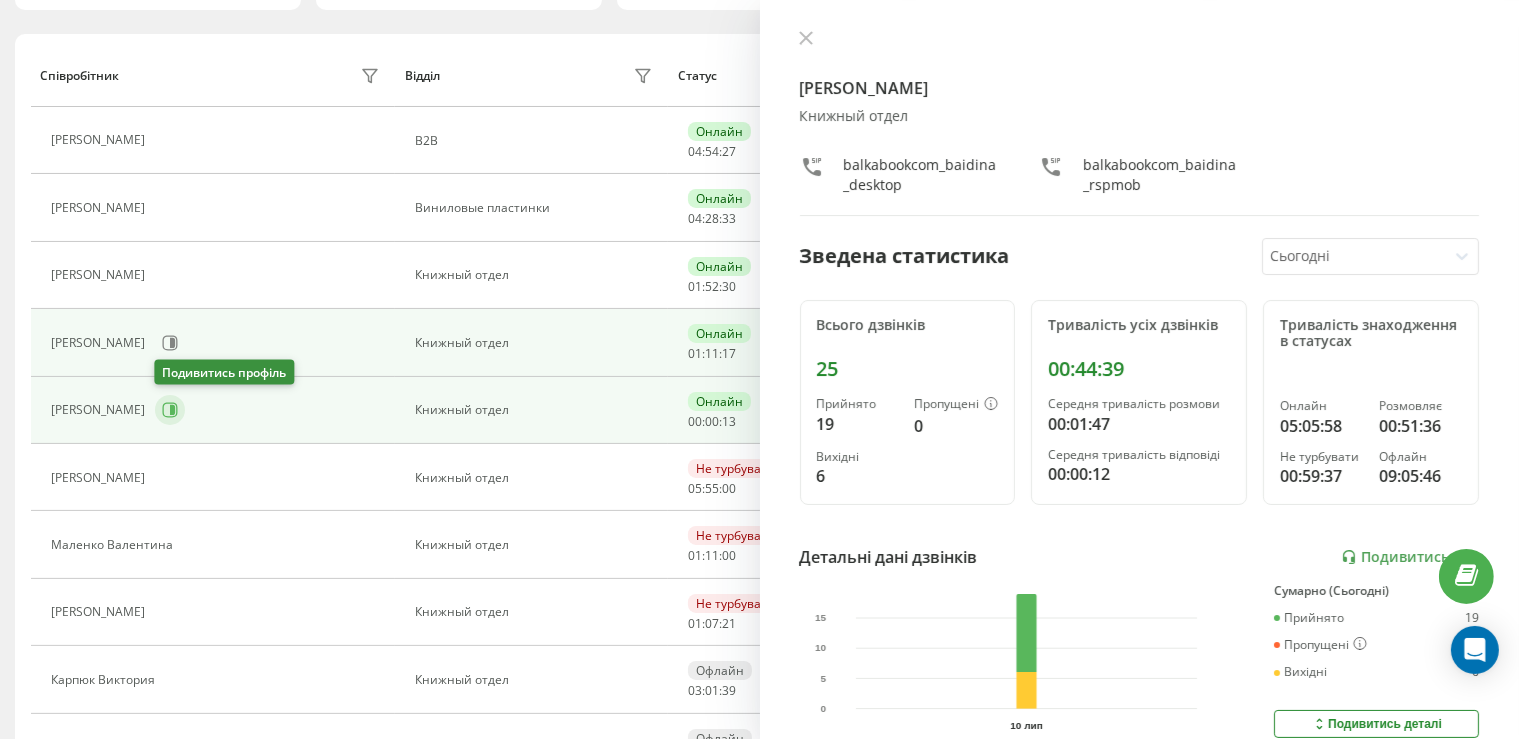 click 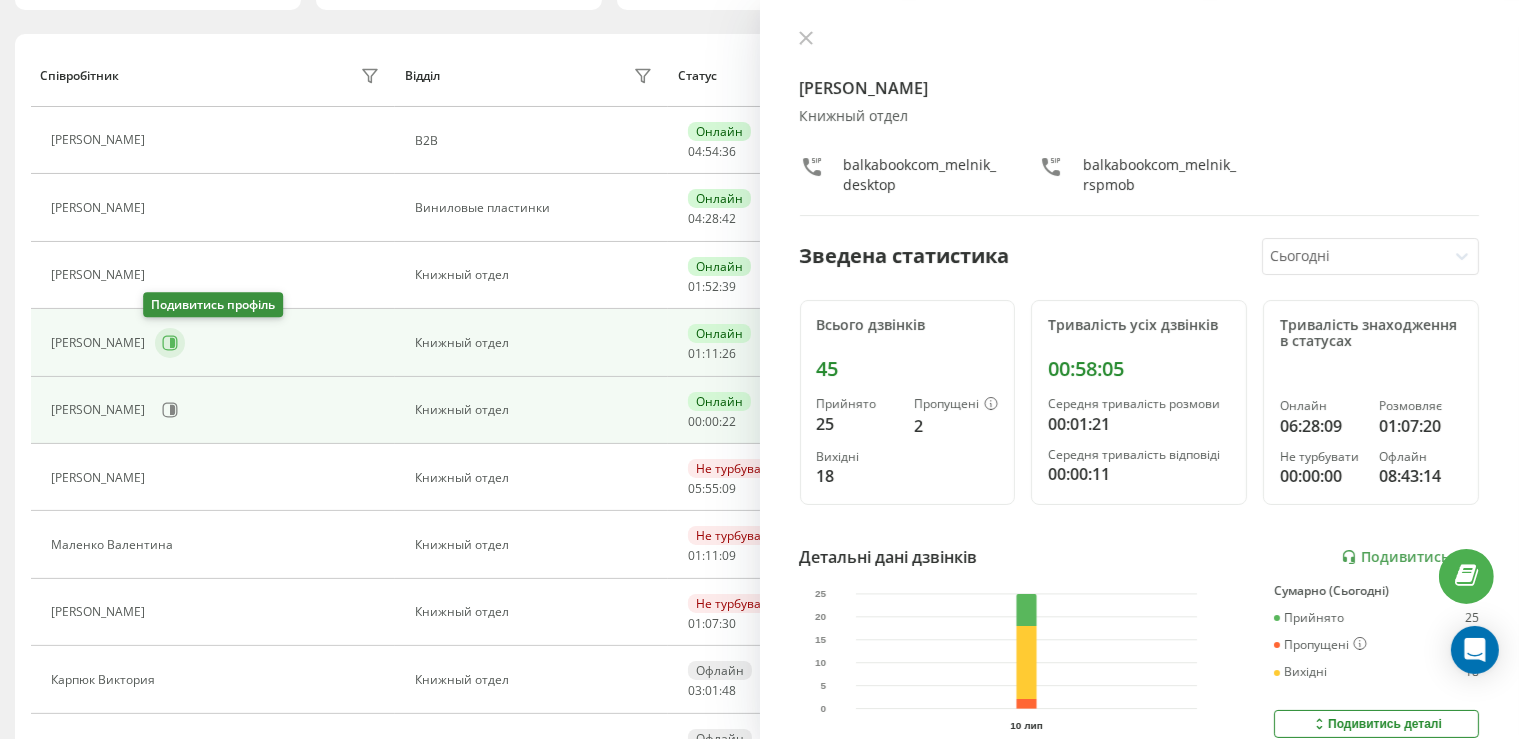 click 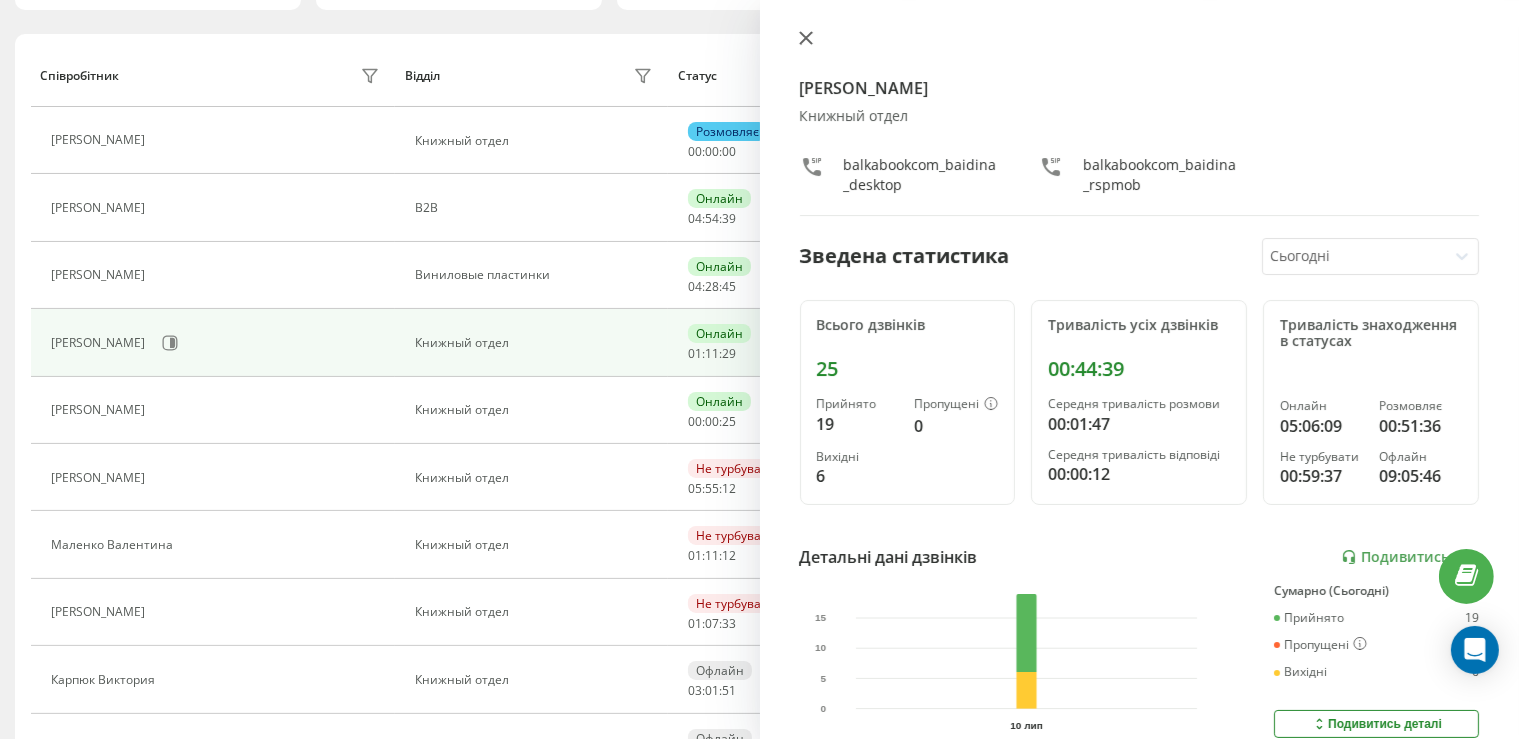 click 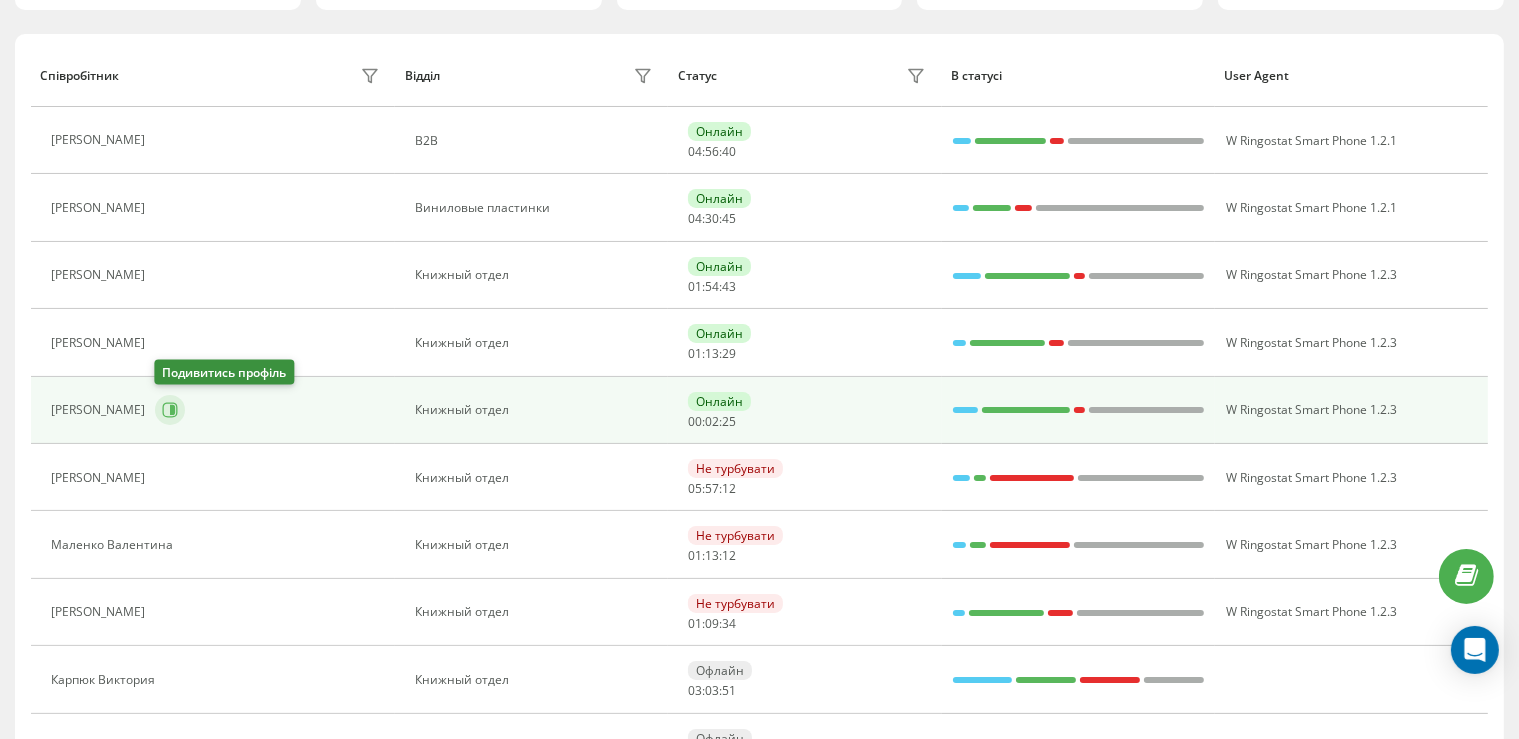 click 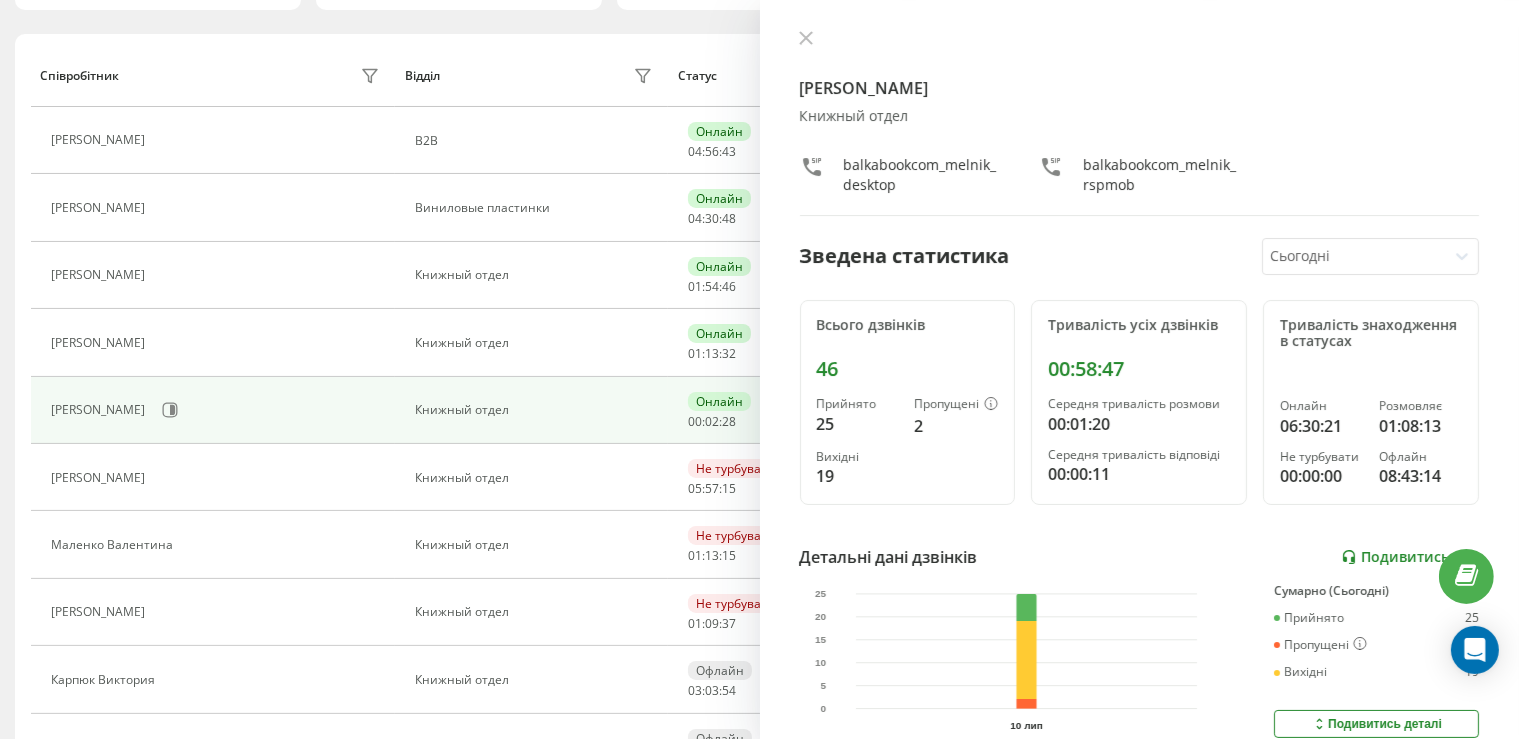 click on "Подивитись звіт" at bounding box center (1410, 557) 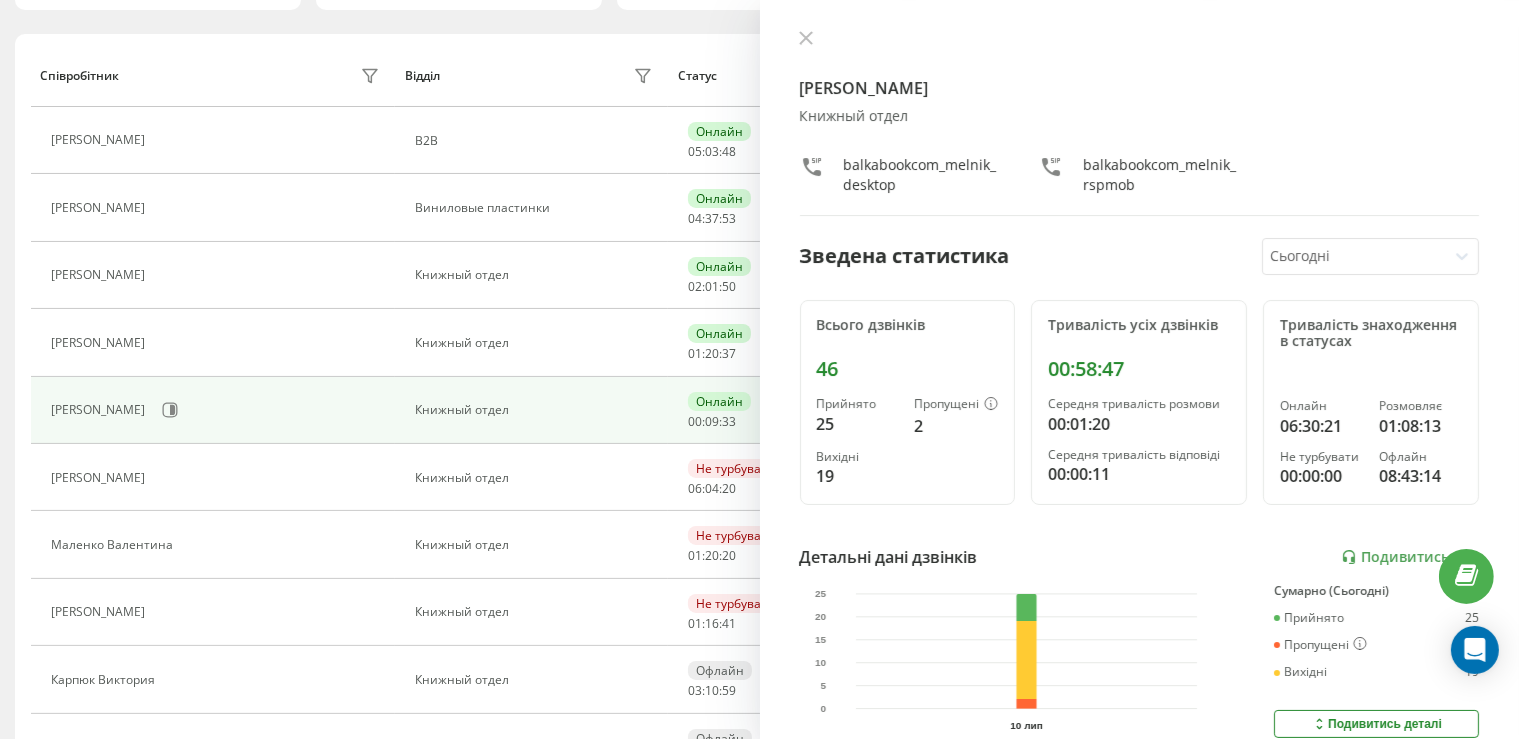click on "Мельник Роман Книжный отдел balkabookcom_melnik_desktop balkabookcom_melnik_rspmob Зведена статистика Сьогодні Всього дзвінків 46 Прийнято 25 Пропущені 2 Вихідні 19 Тривалість усіх дзвінків 00:58:47 Середня тривалість розмови 00:01:20 Середня тривалість відповіді 00:00:11 Тривалість знаходження в статусах Онлайн 06:30:21 Розмовляє 01:08:13 Не турбувати 00:00:00 Офлайн 08:43:14 Детальні дані дзвінків Подивитись звіт 10 лип 0 5 10 15 20 25 Сумарно (Сьогодні) Прийнято 25 Пропущені 2 Вихідні 19   Подивитись деталі Детальні дані статусів 10 лип Сумарно (Сьогодні) Онлайн 06:30:21 Розмовляє 01:08:13 Не турбувати 00:00:00 Офлайн 08:43:14" at bounding box center (1140, 369) 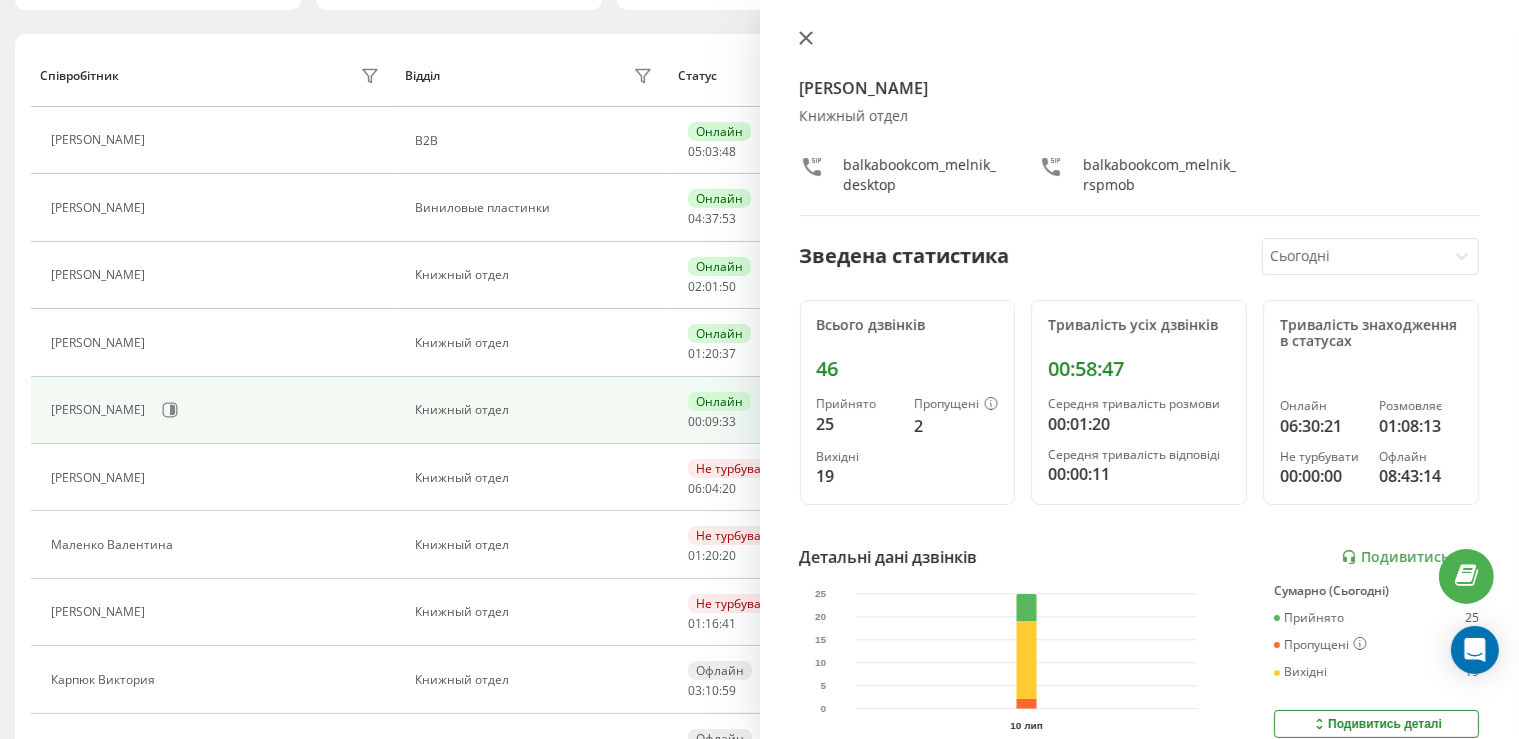click 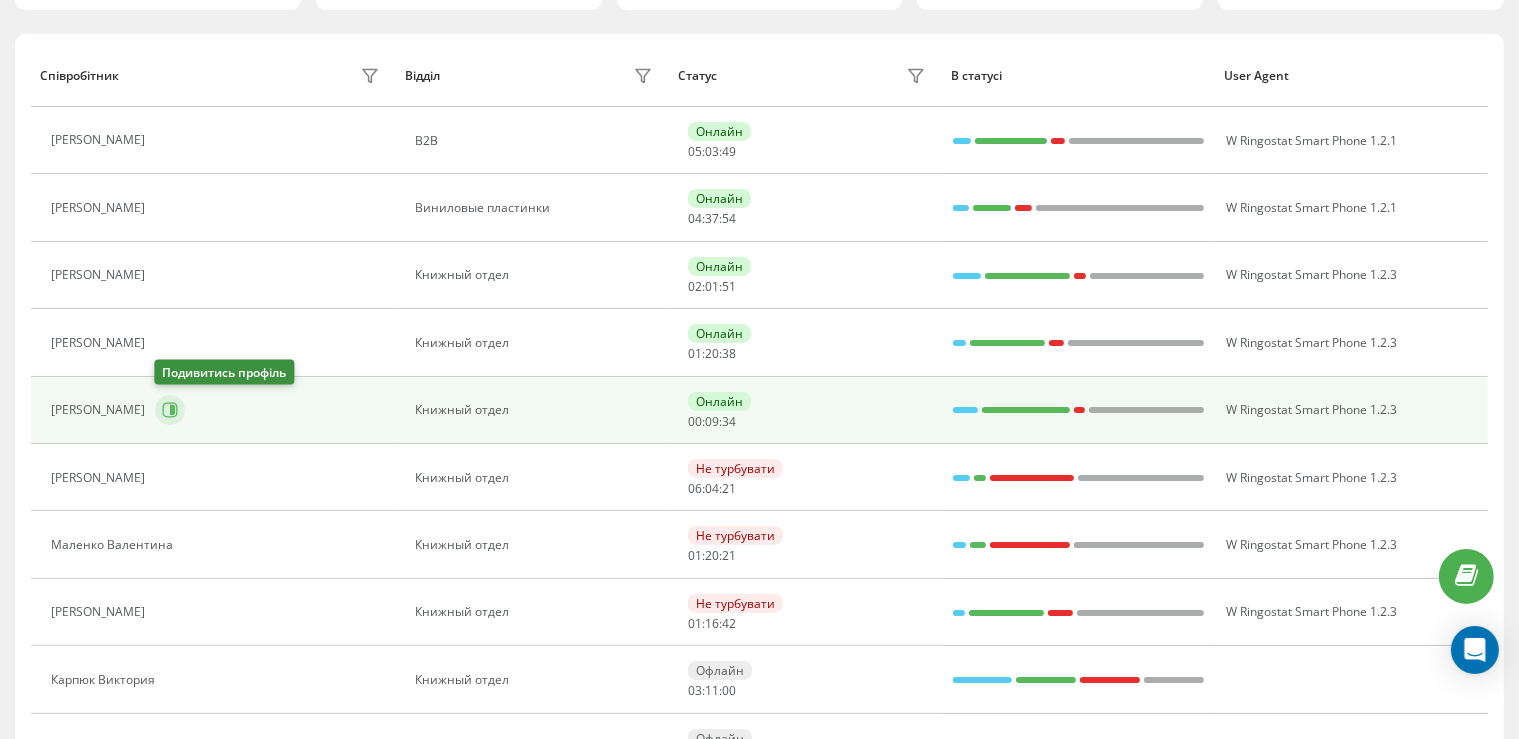 click 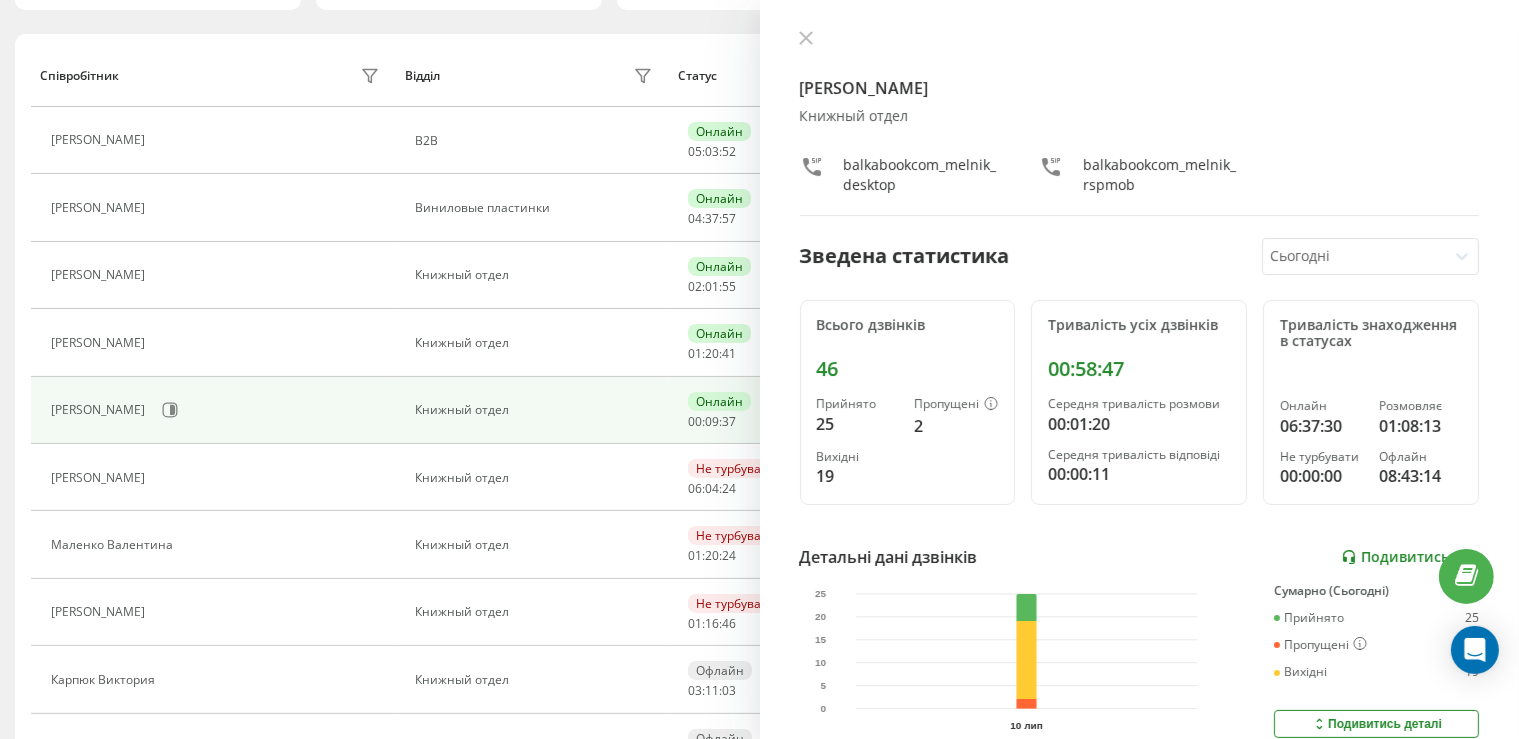 click on "Подивитись звіт" at bounding box center [1410, 557] 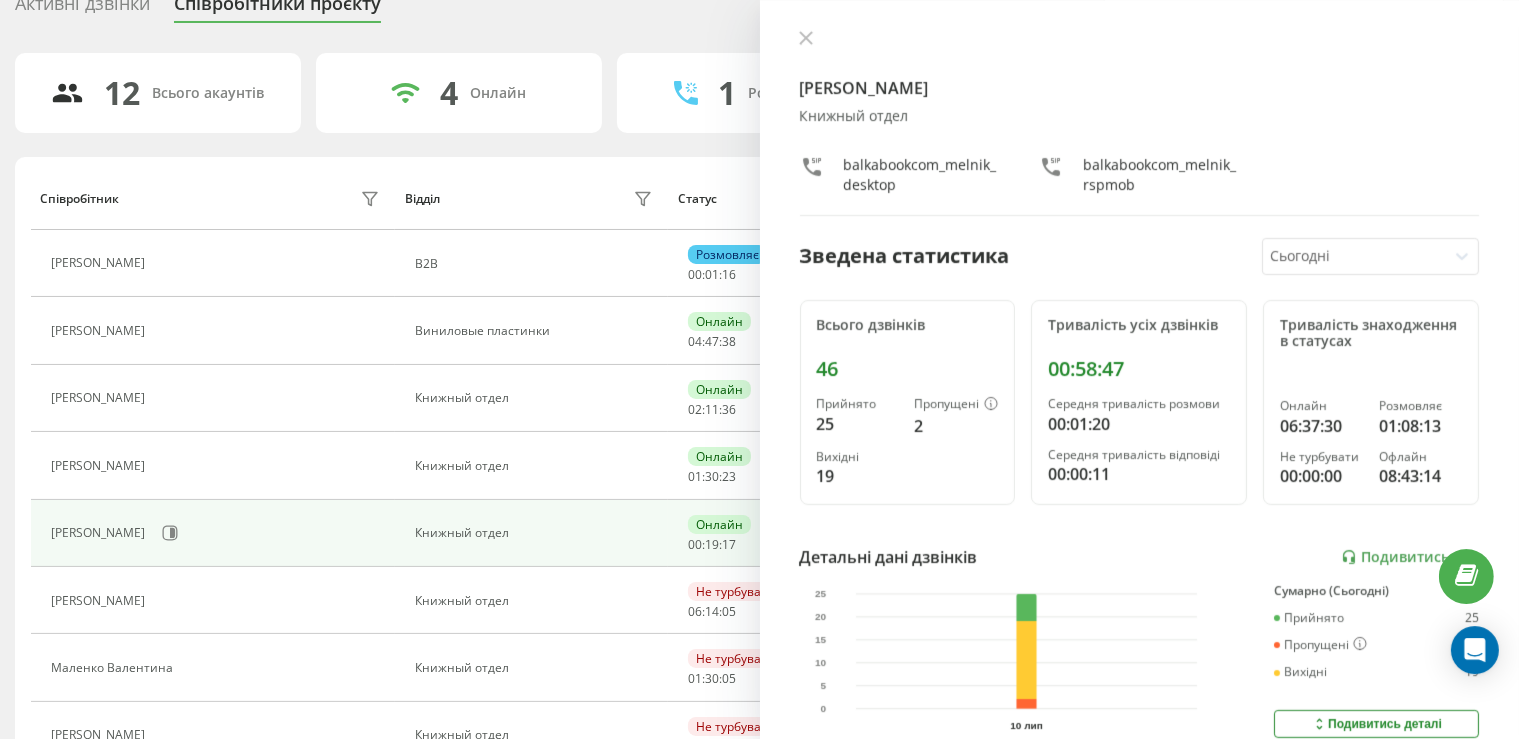 scroll, scrollTop: 0, scrollLeft: 0, axis: both 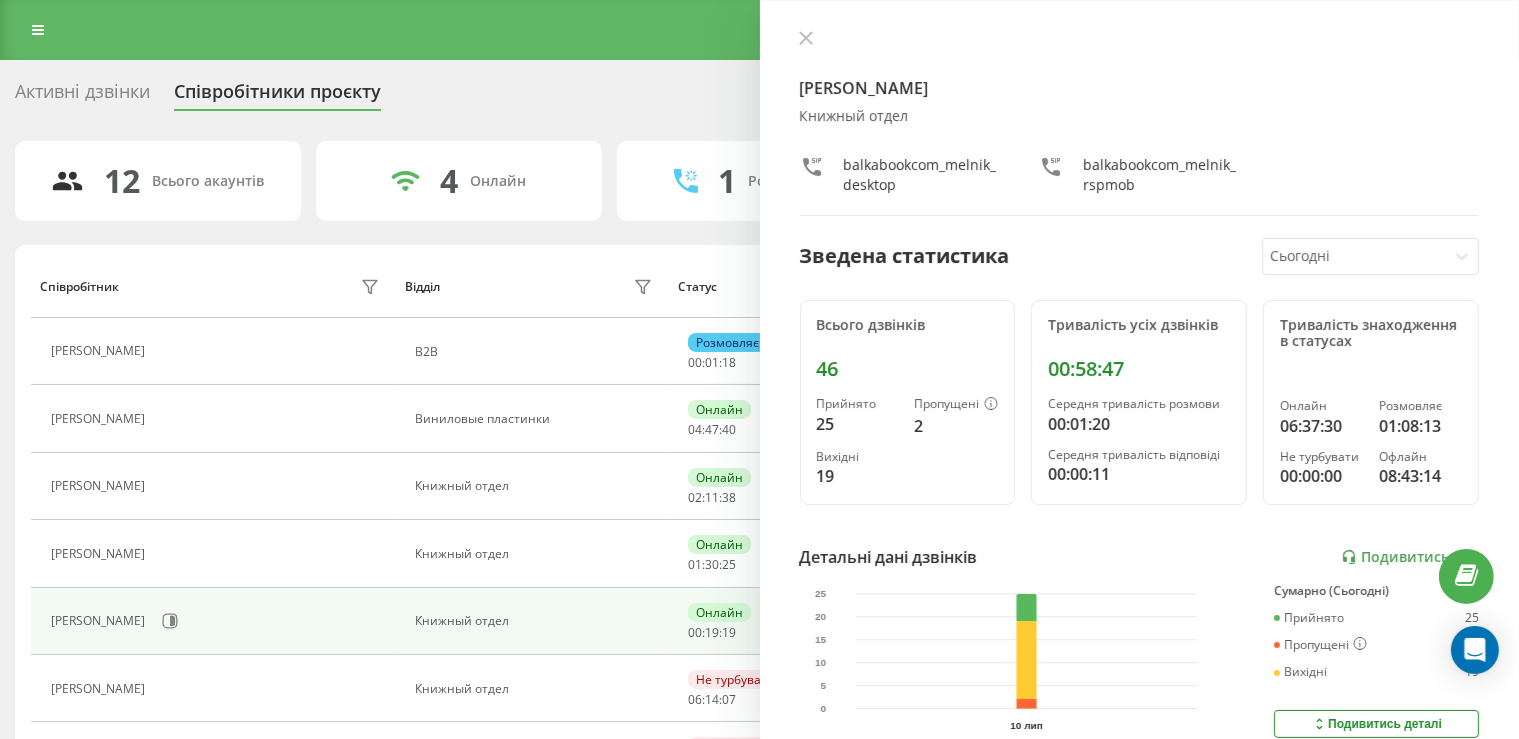 click on "Активні дзвінки" at bounding box center [82, 96] 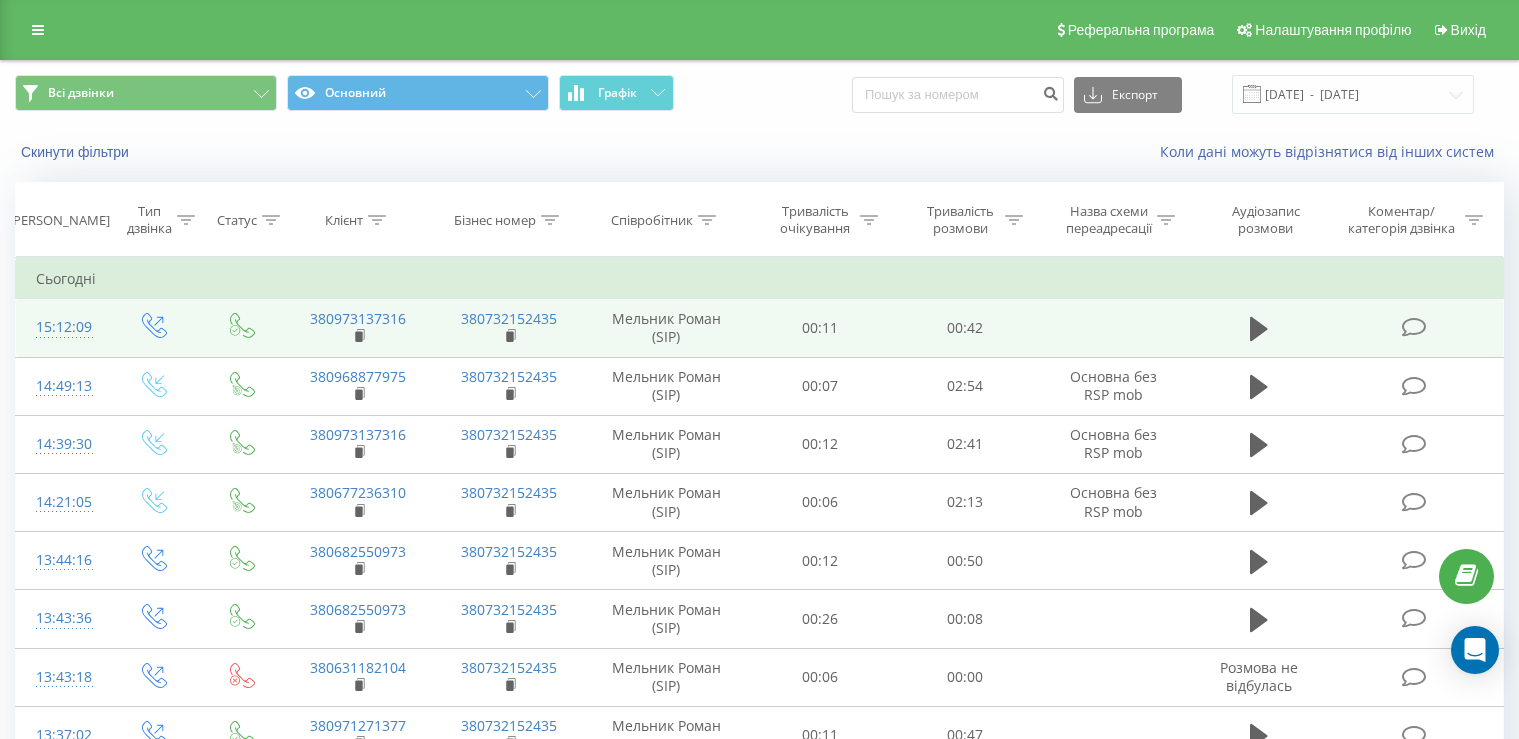 scroll, scrollTop: 0, scrollLeft: 0, axis: both 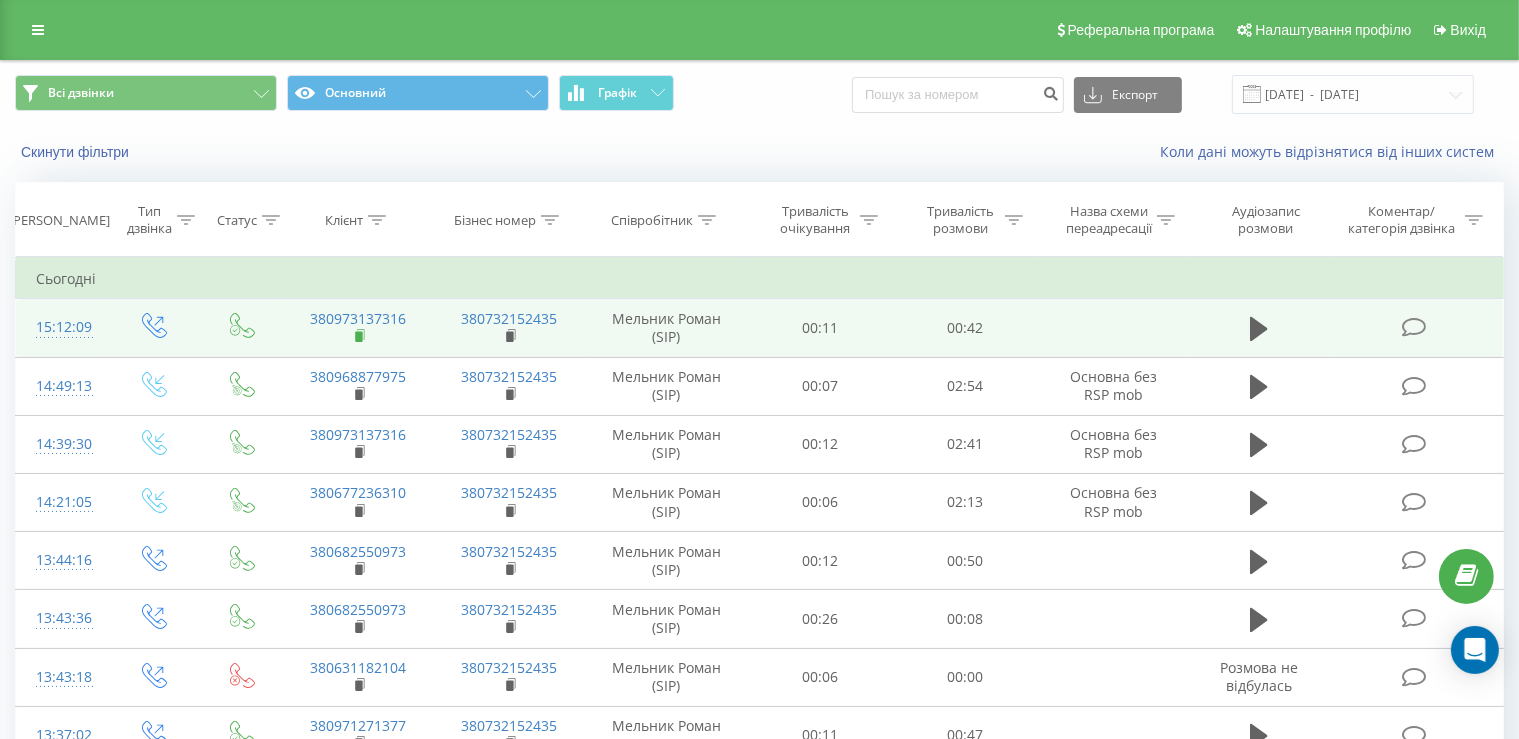 click 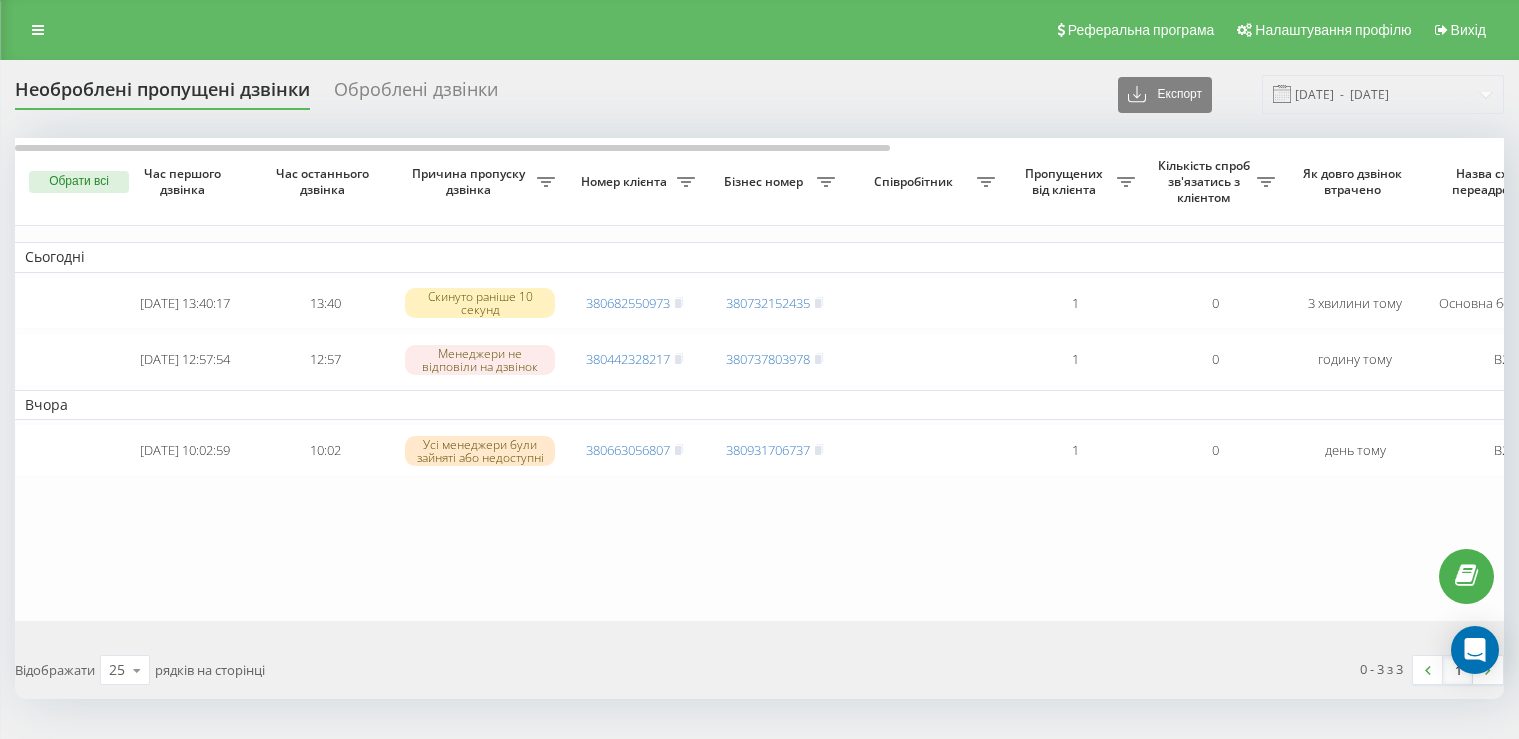 scroll, scrollTop: 0, scrollLeft: 0, axis: both 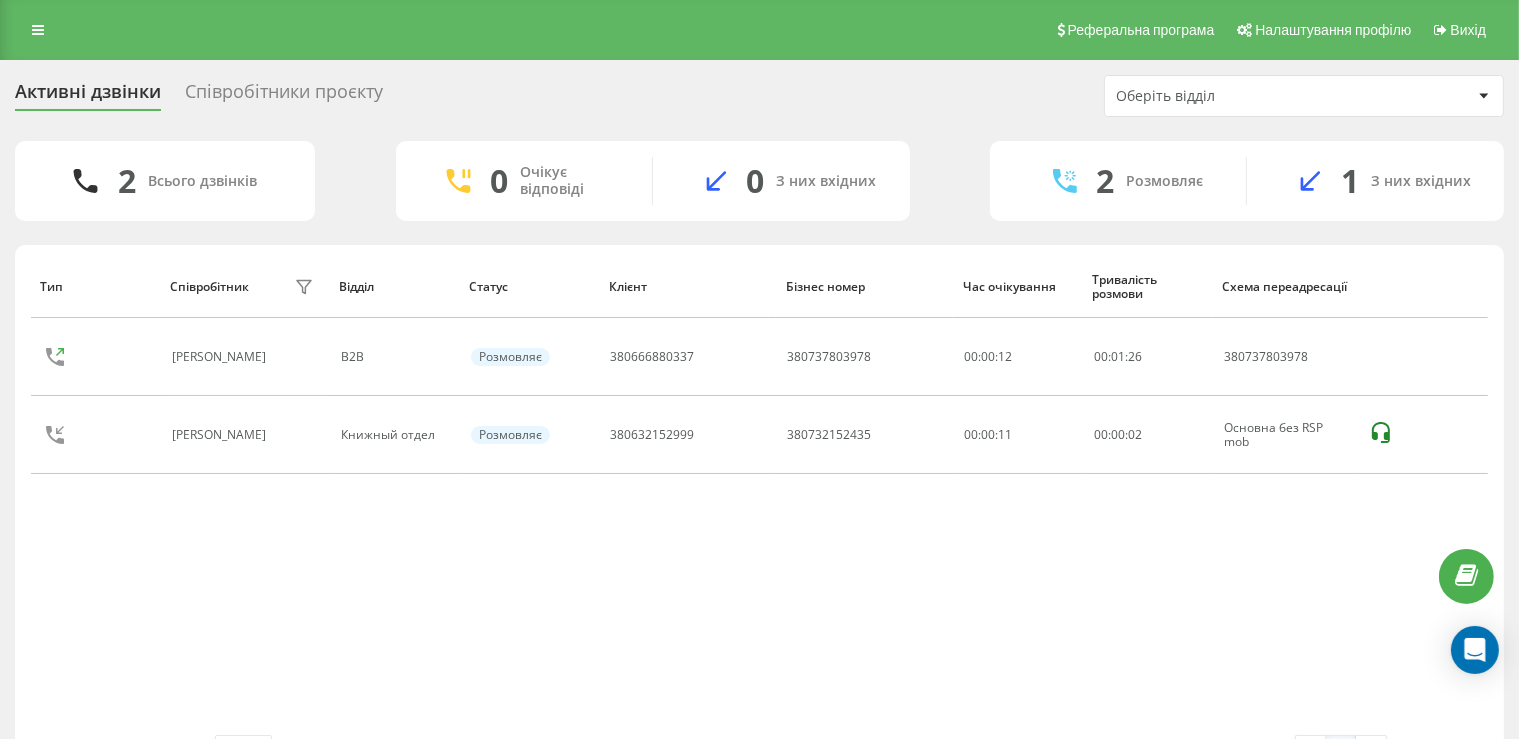 click on "Співробітники проєкту" at bounding box center [284, 96] 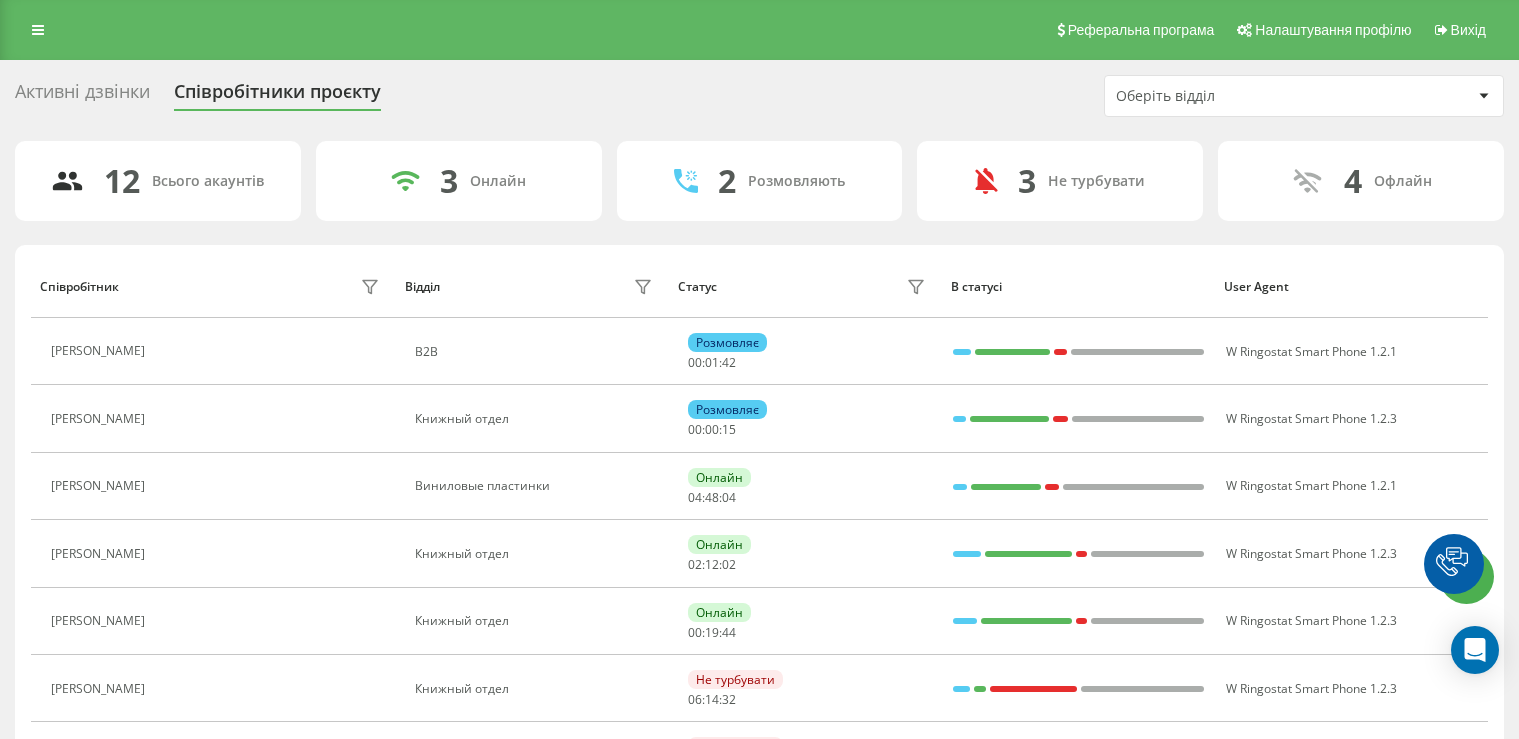 scroll, scrollTop: 0, scrollLeft: 0, axis: both 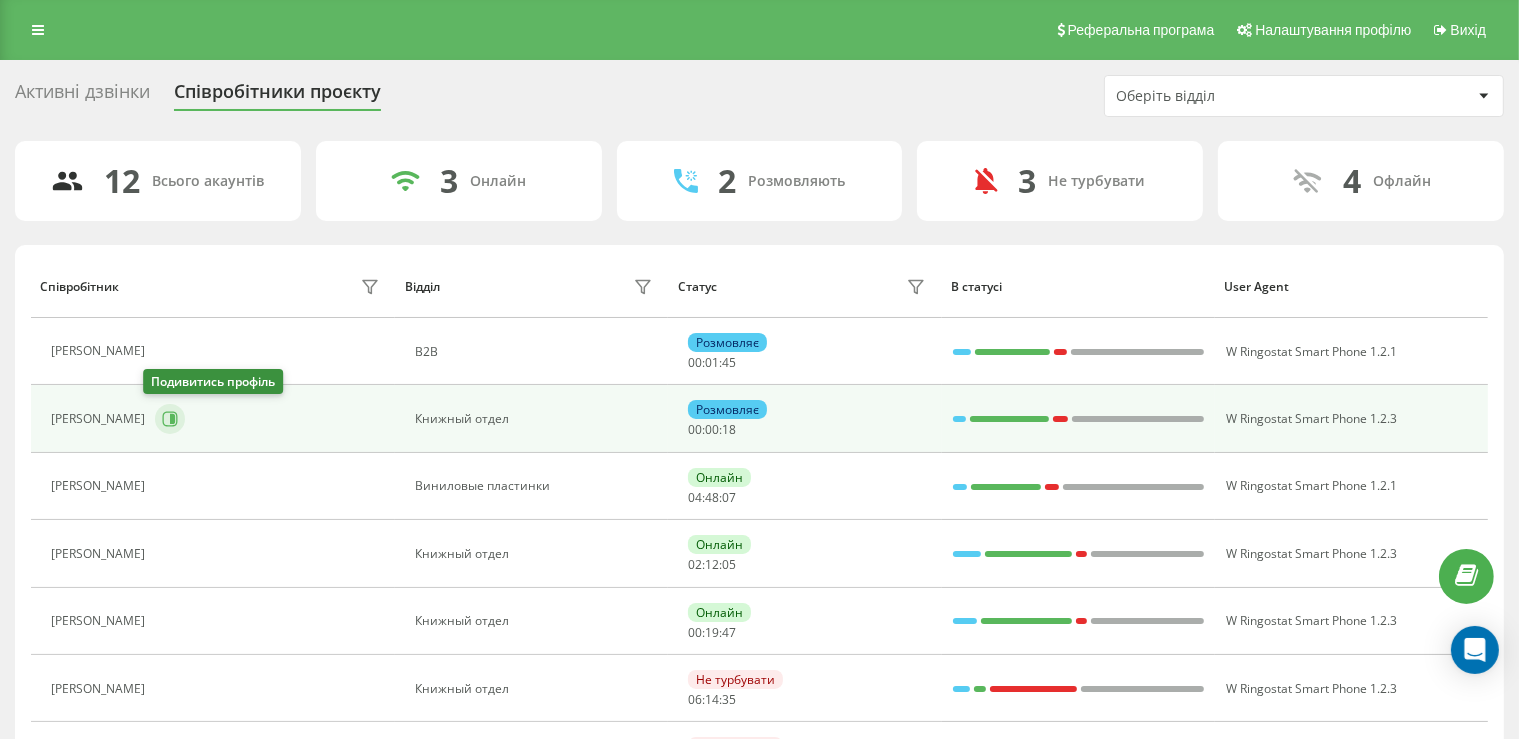 click 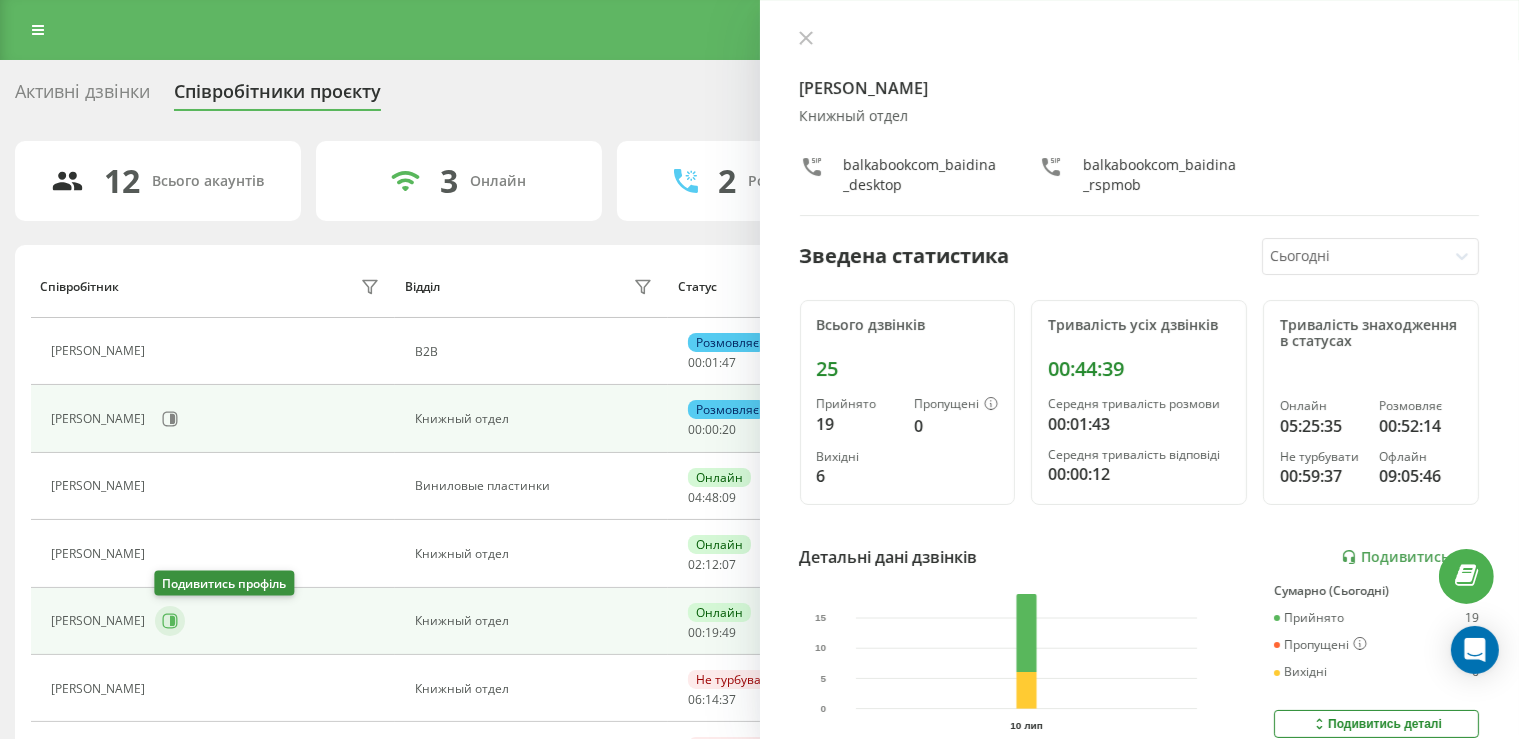 click 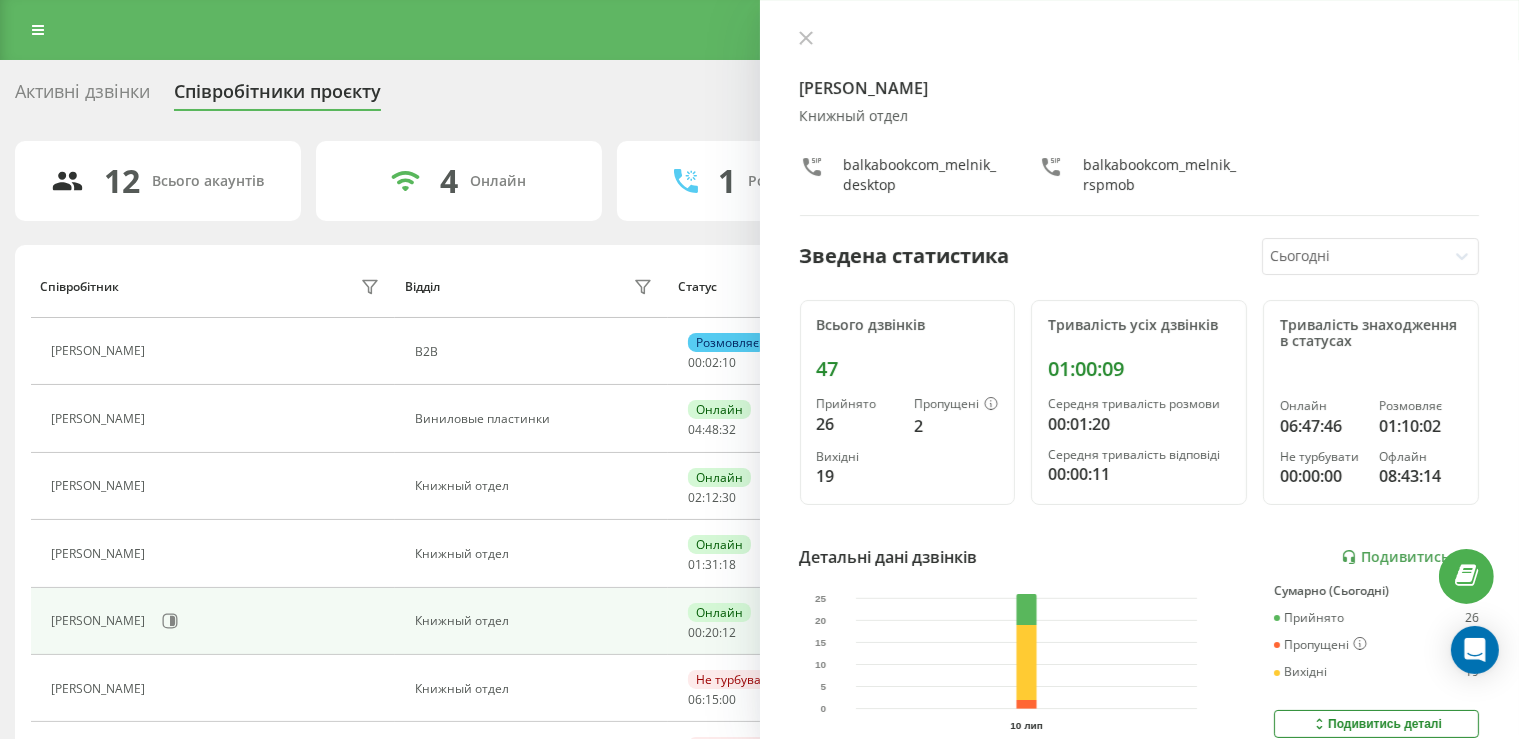 click on "Мельник Роман Книжный отдел balkabookcom_melnik_desktop balkabookcom_melnik_rspmob" at bounding box center [1140, 123] 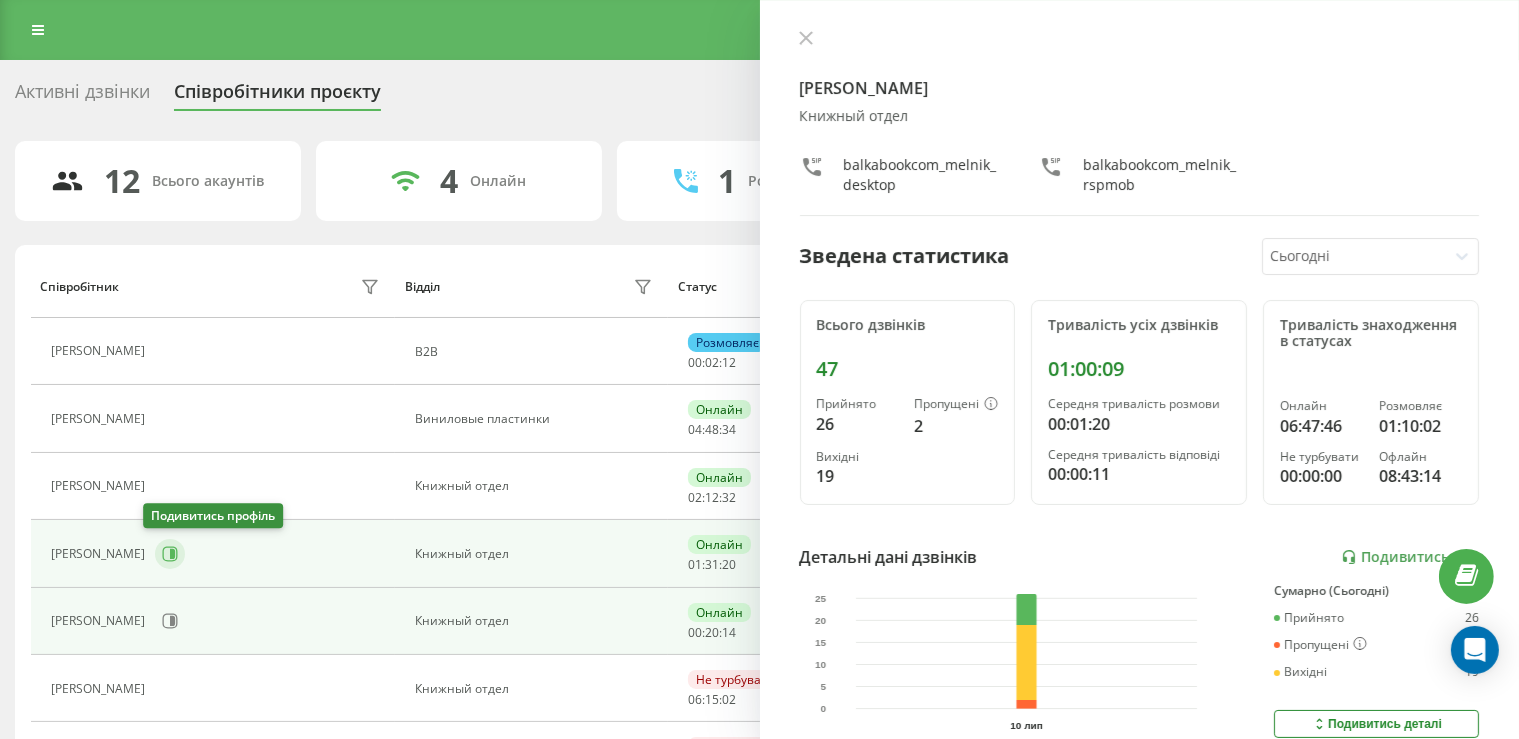 click at bounding box center [170, 554] 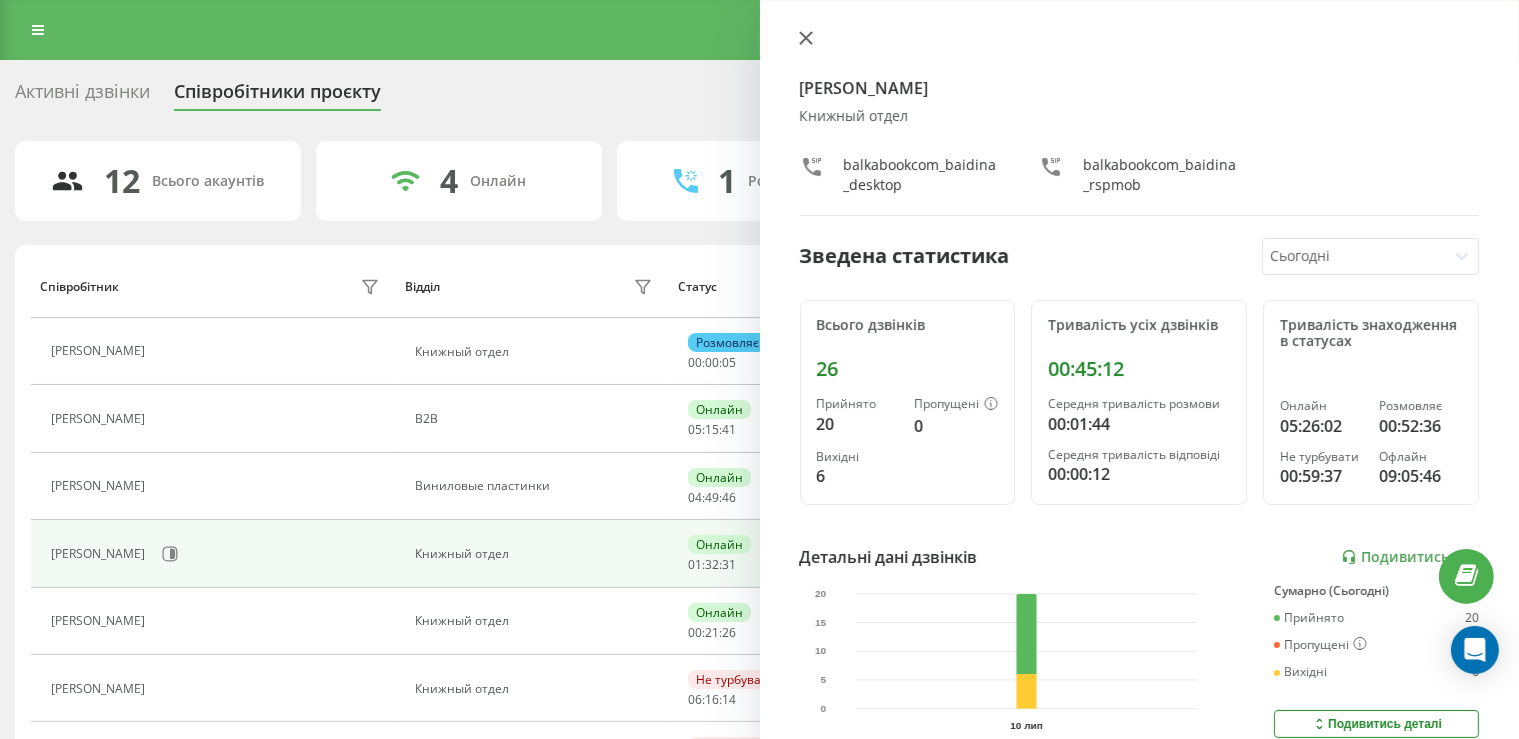 click 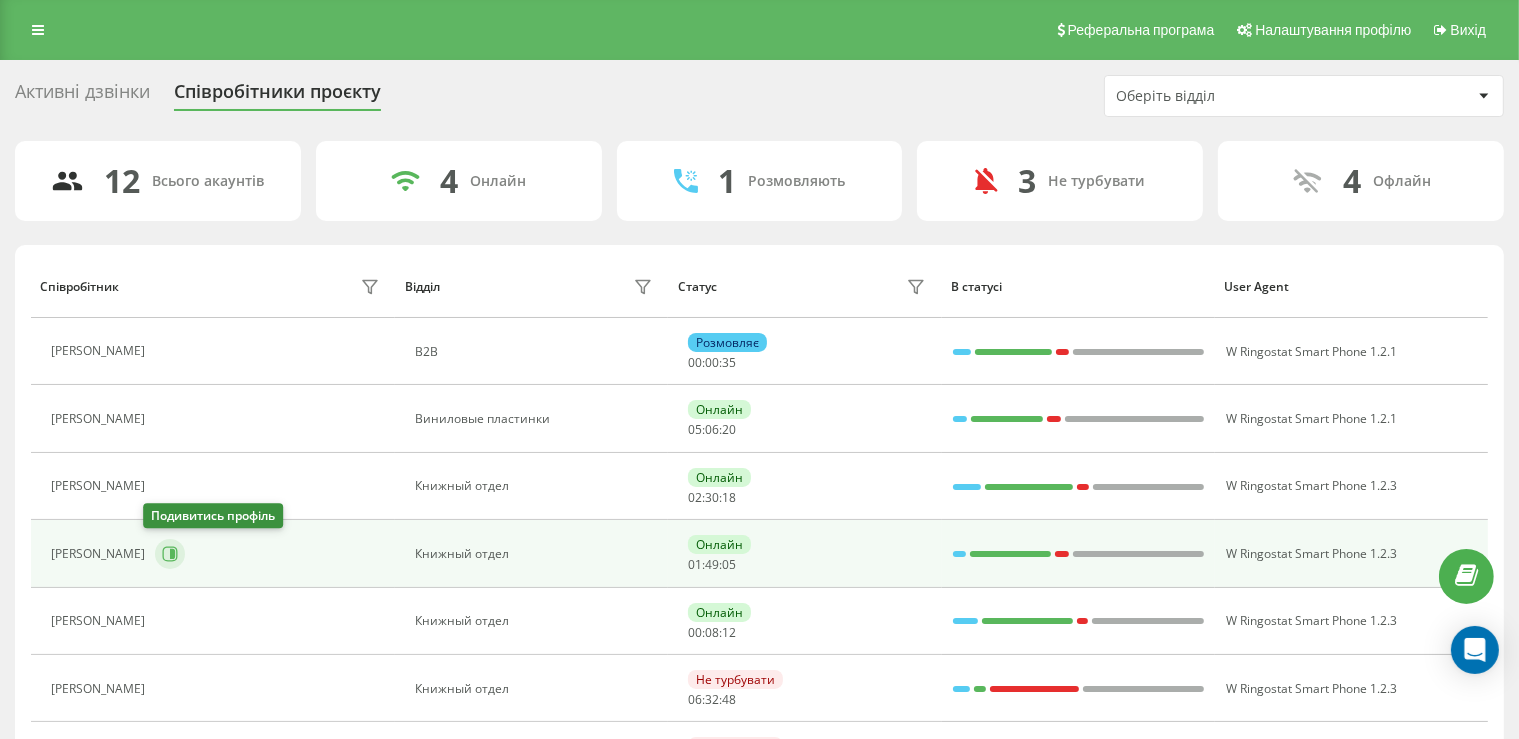 click 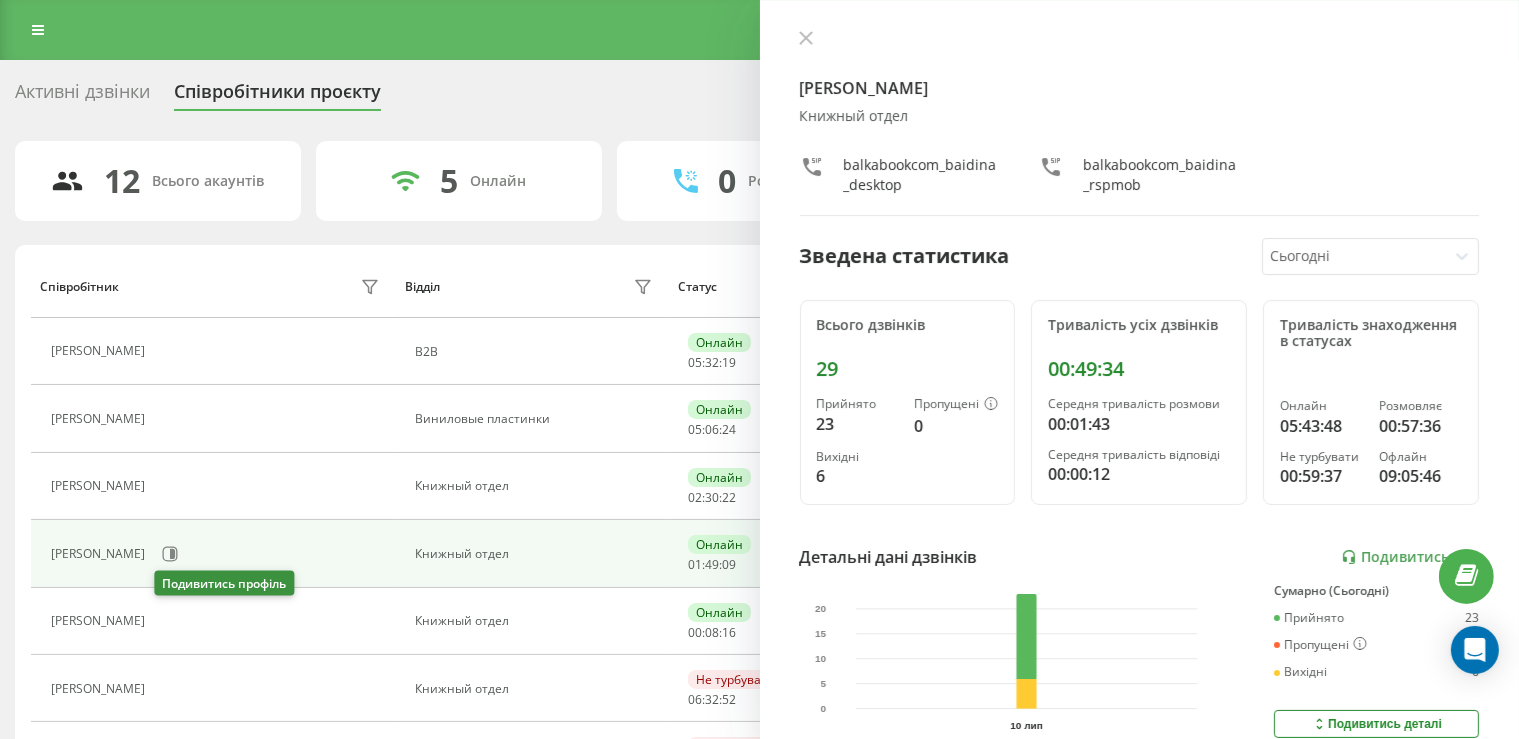 click 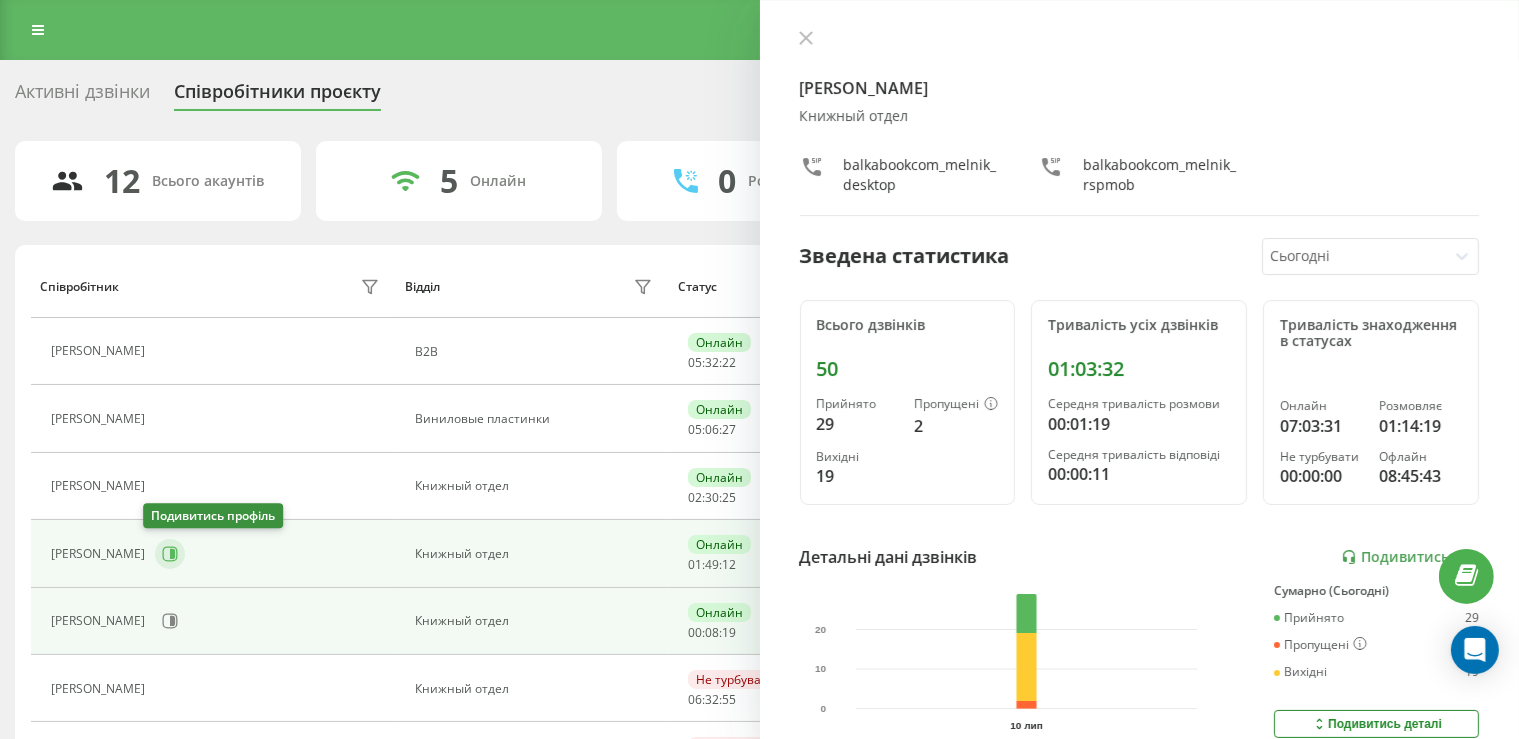 click 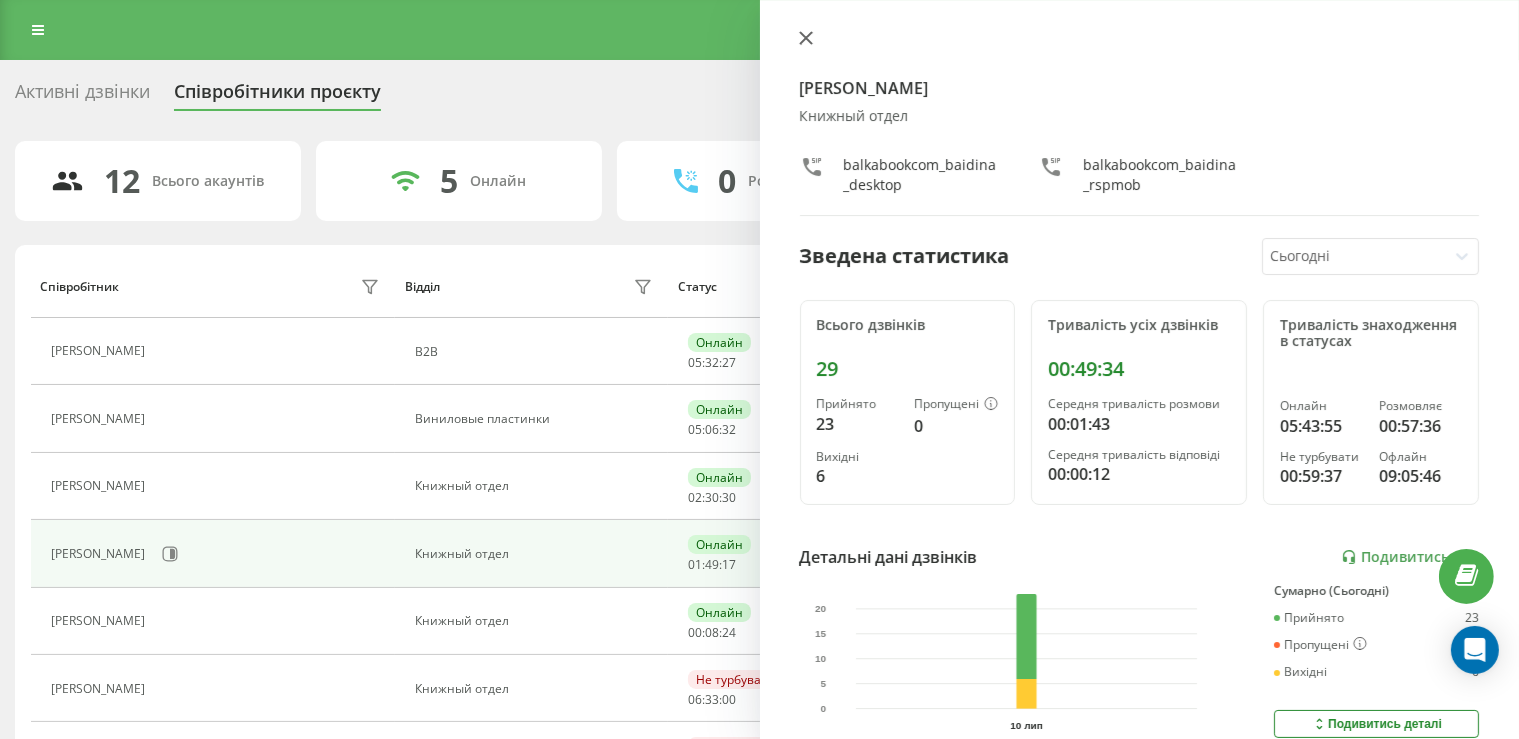 click 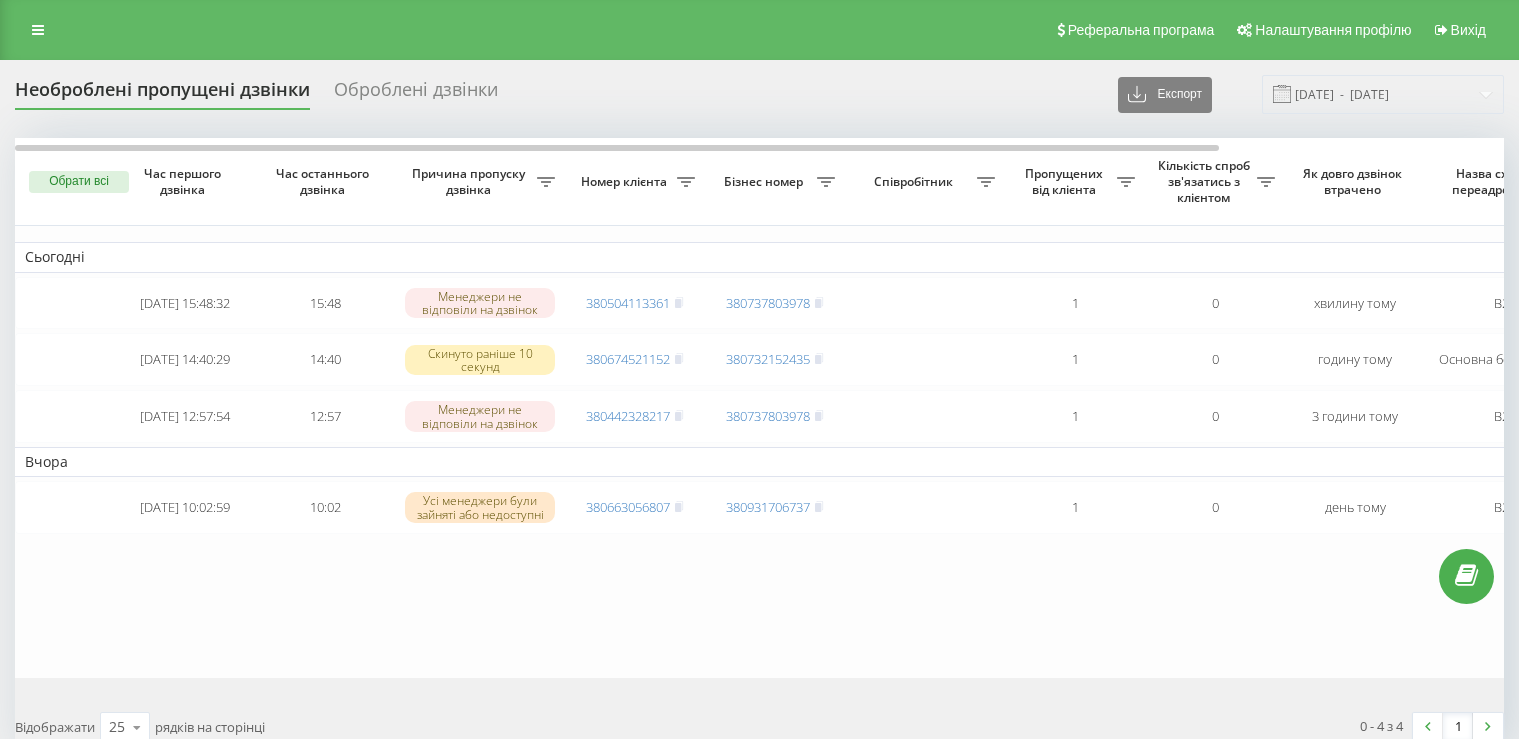 scroll, scrollTop: 0, scrollLeft: 0, axis: both 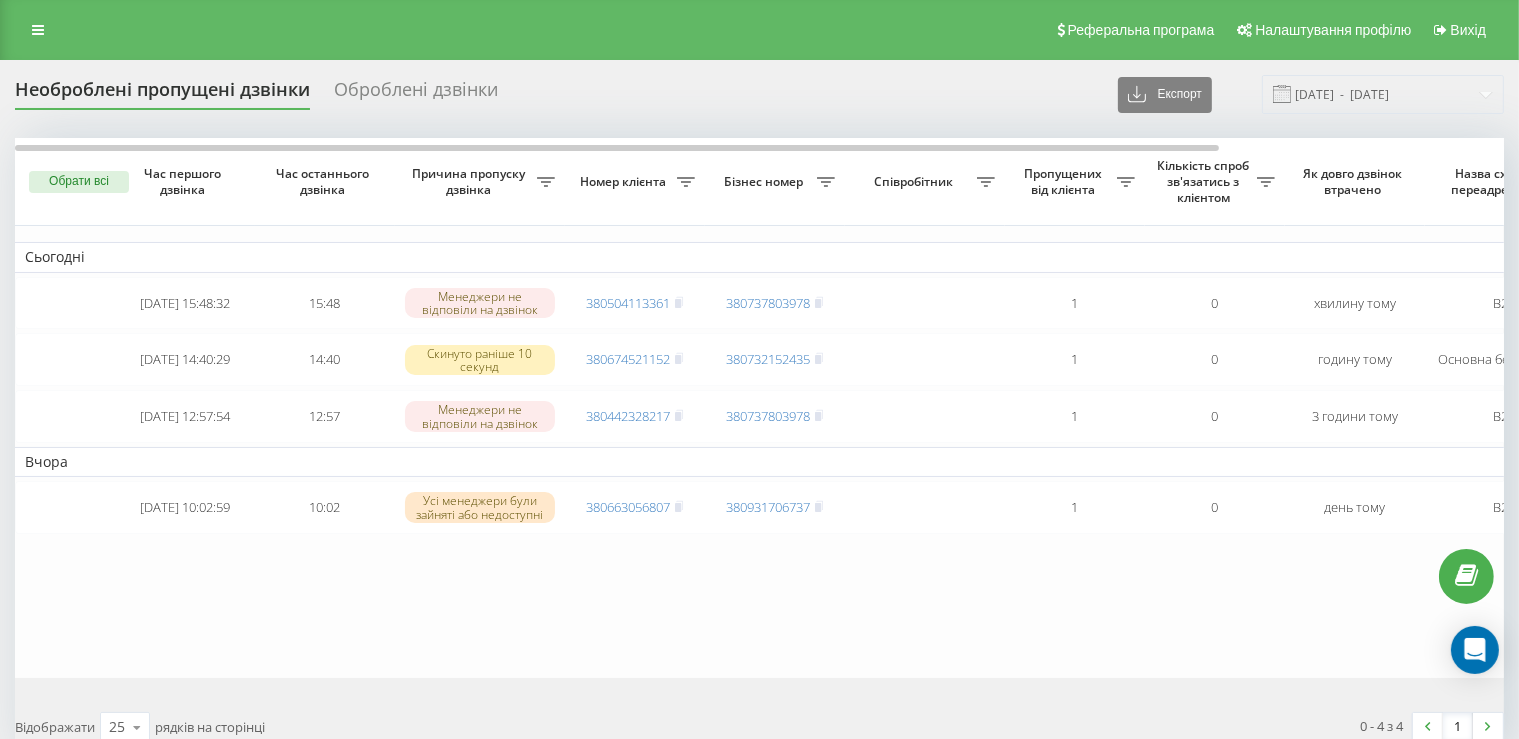 click on "Оброблені дзвінки" at bounding box center [416, 94] 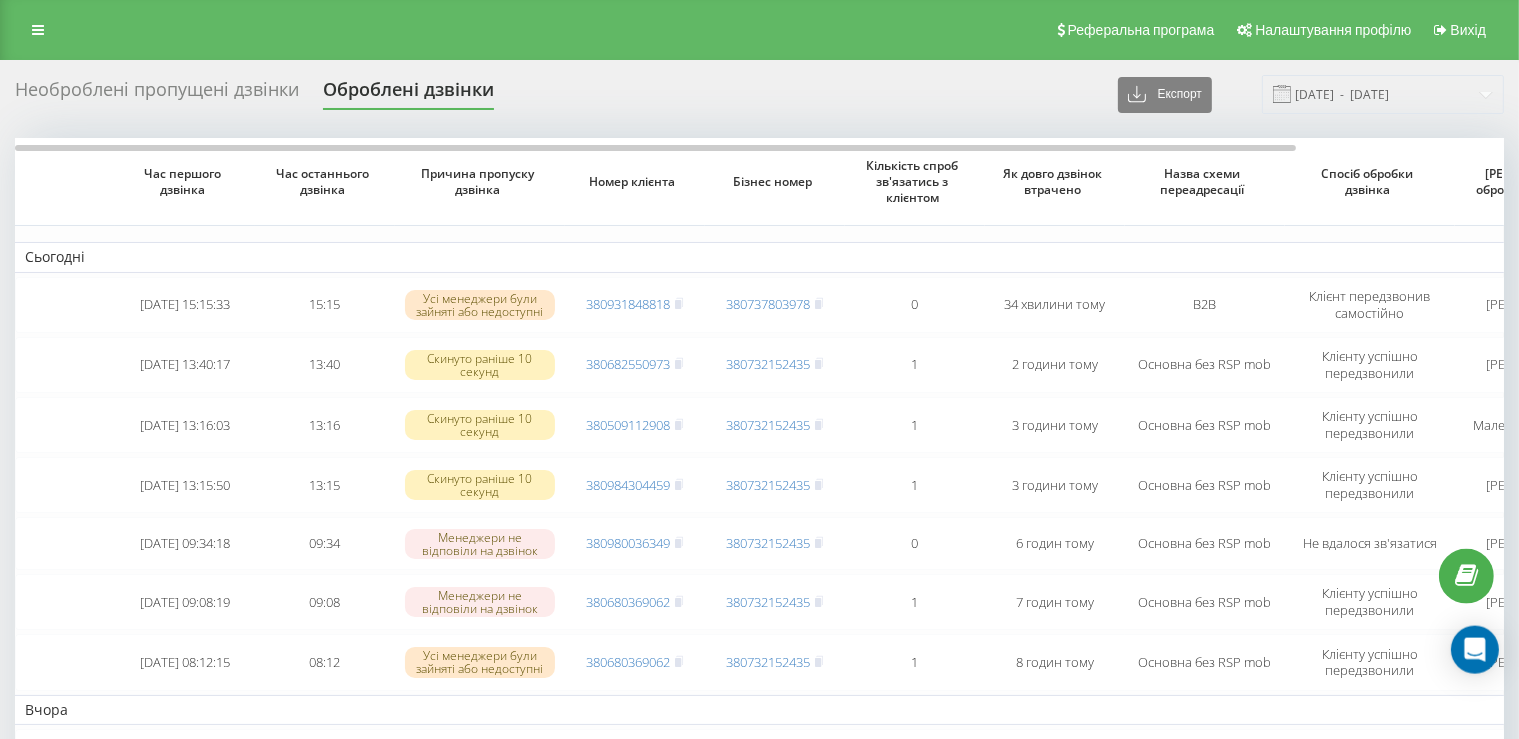 scroll, scrollTop: 0, scrollLeft: 0, axis: both 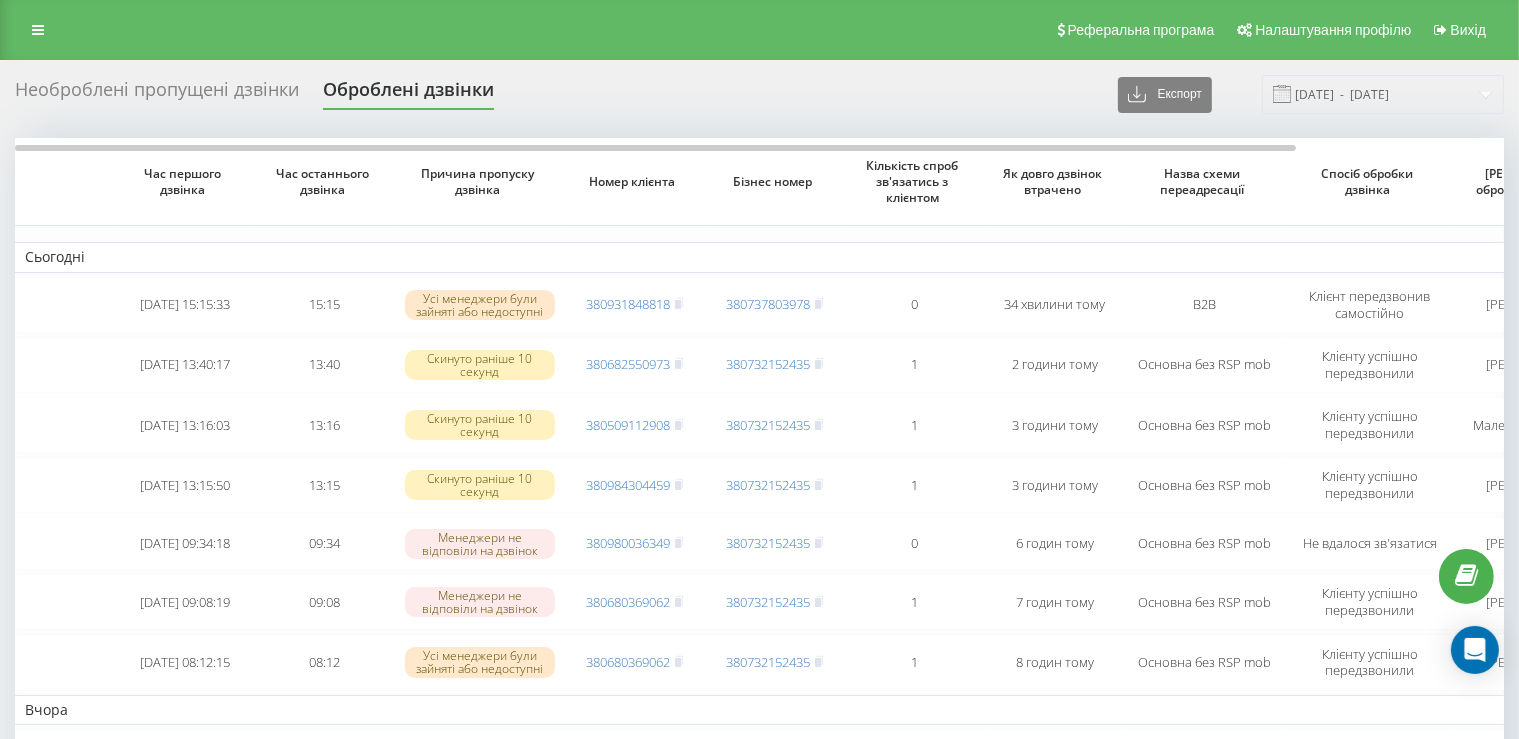 click on "Необроблені пропущені дзвінки" at bounding box center [157, 94] 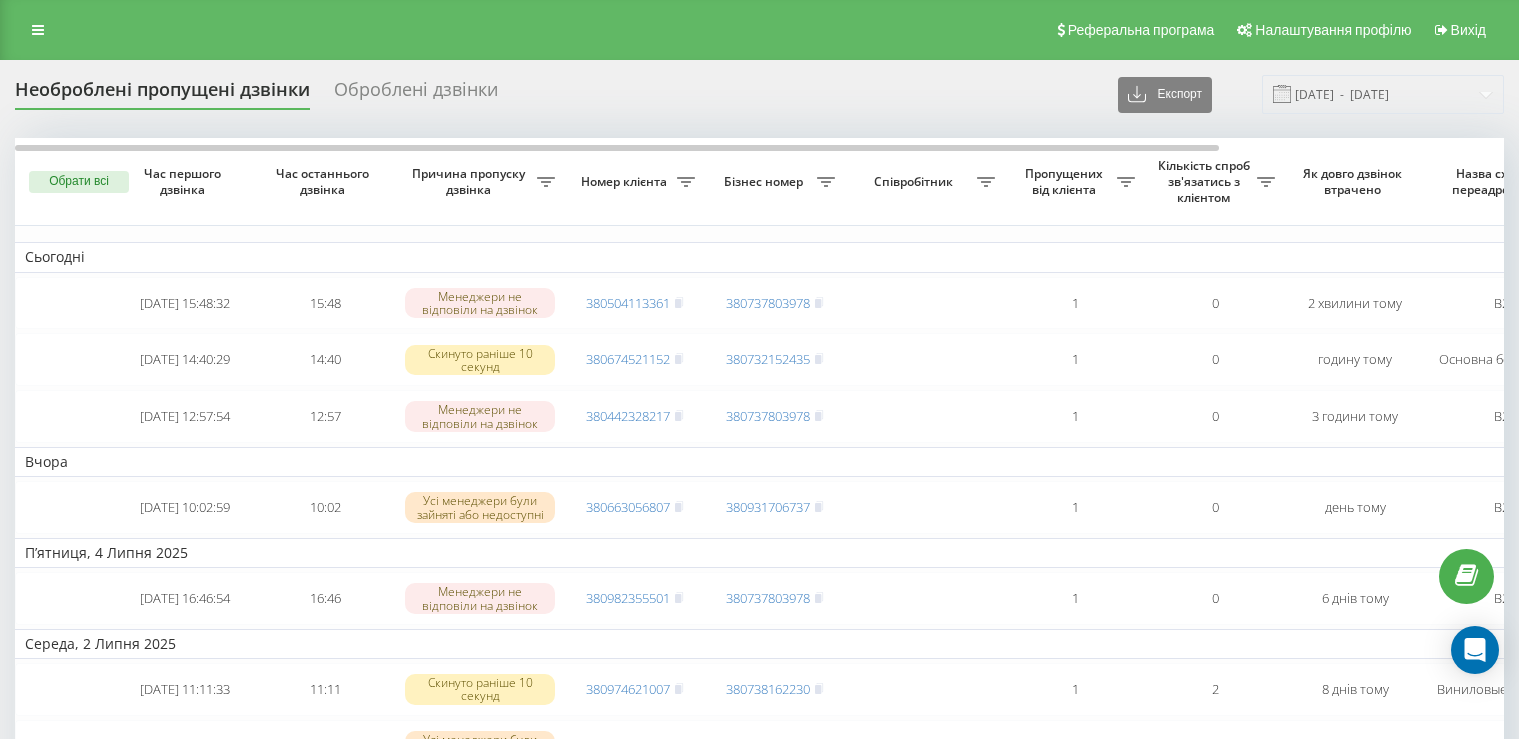 scroll, scrollTop: 0, scrollLeft: 0, axis: both 